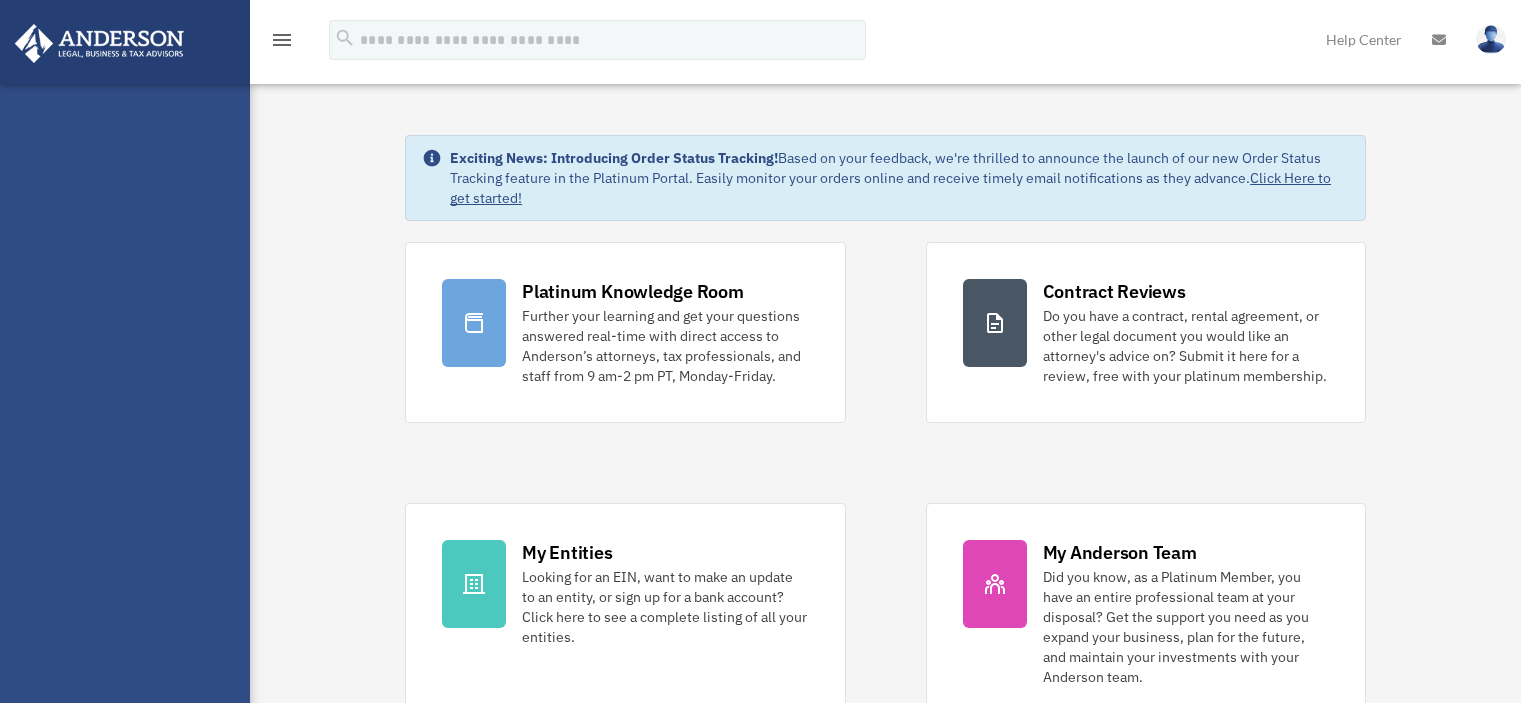 scroll, scrollTop: 0, scrollLeft: 0, axis: both 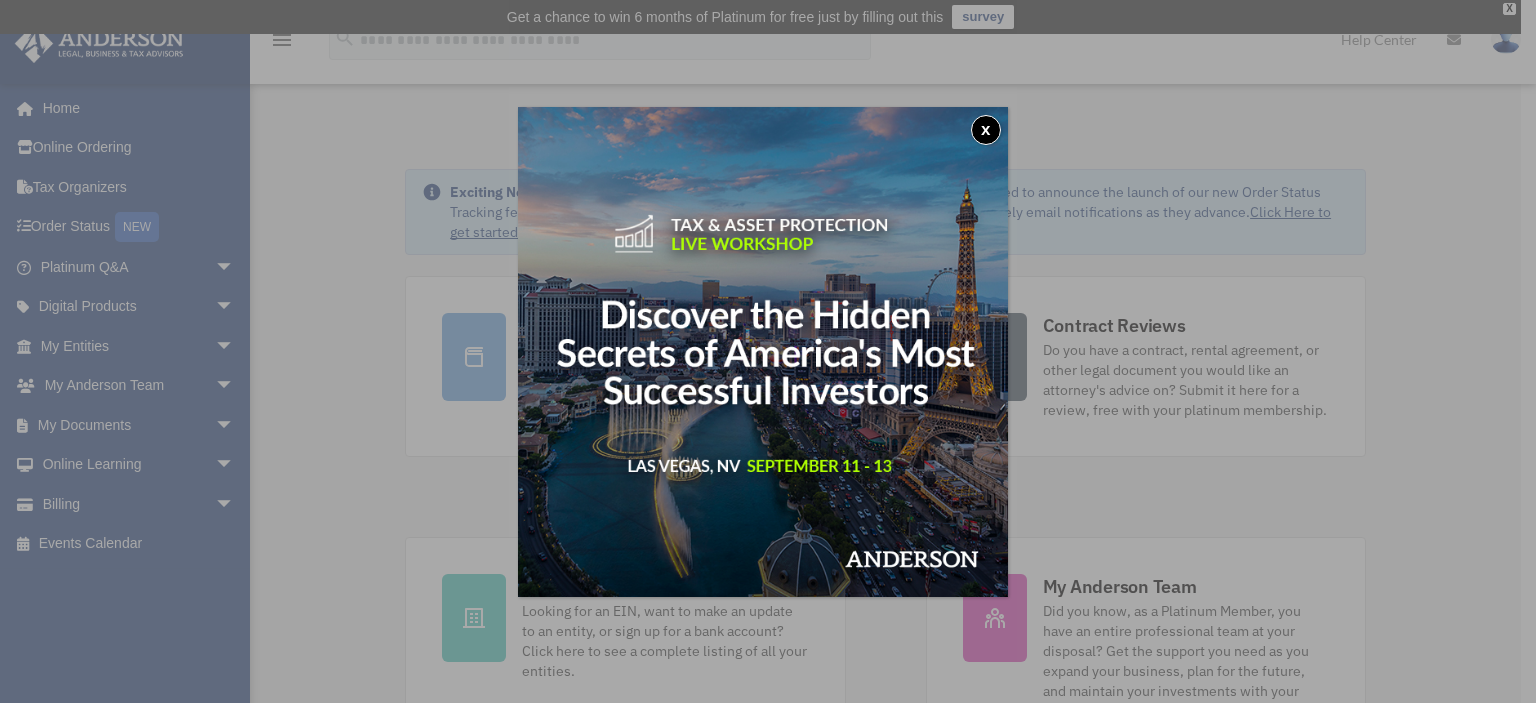 click on "x" at bounding box center [986, 130] 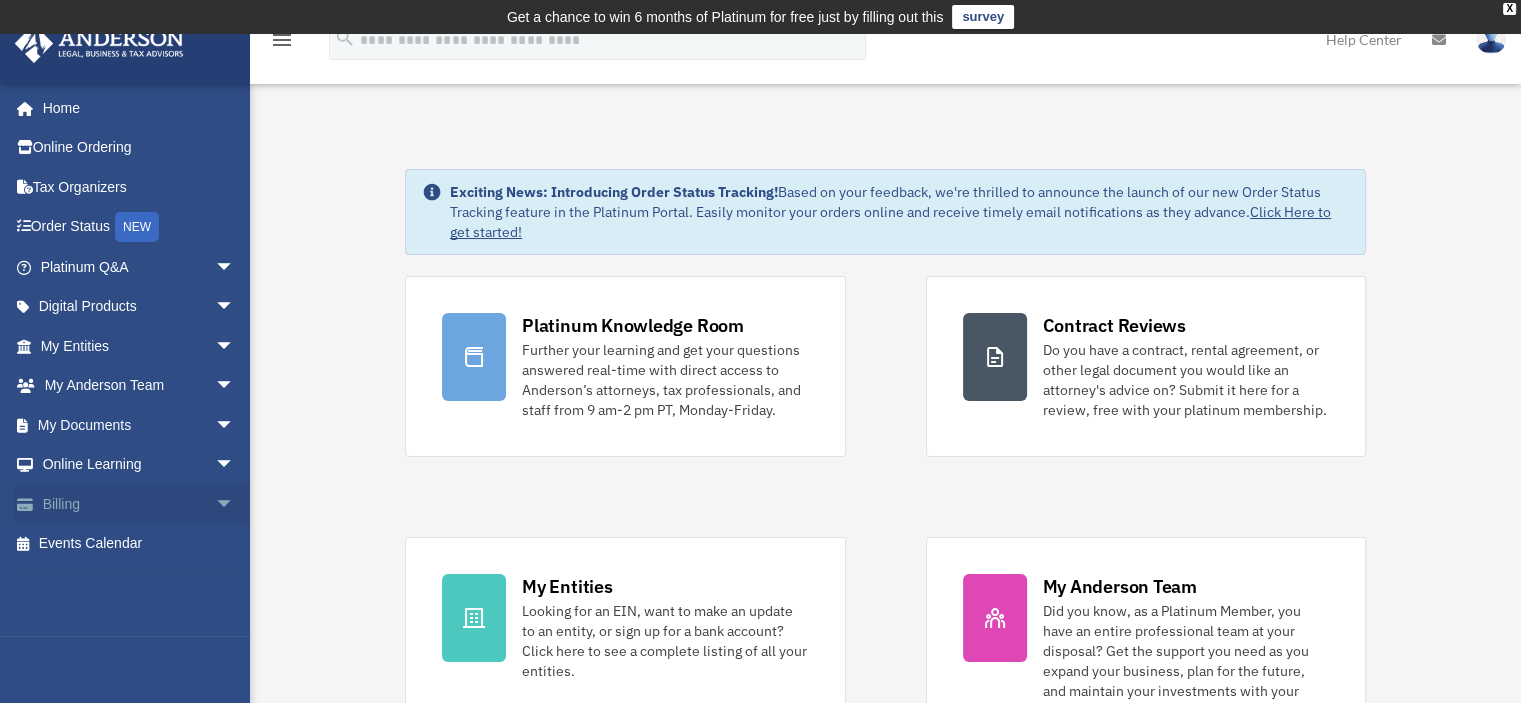 click at bounding box center (35, 505) 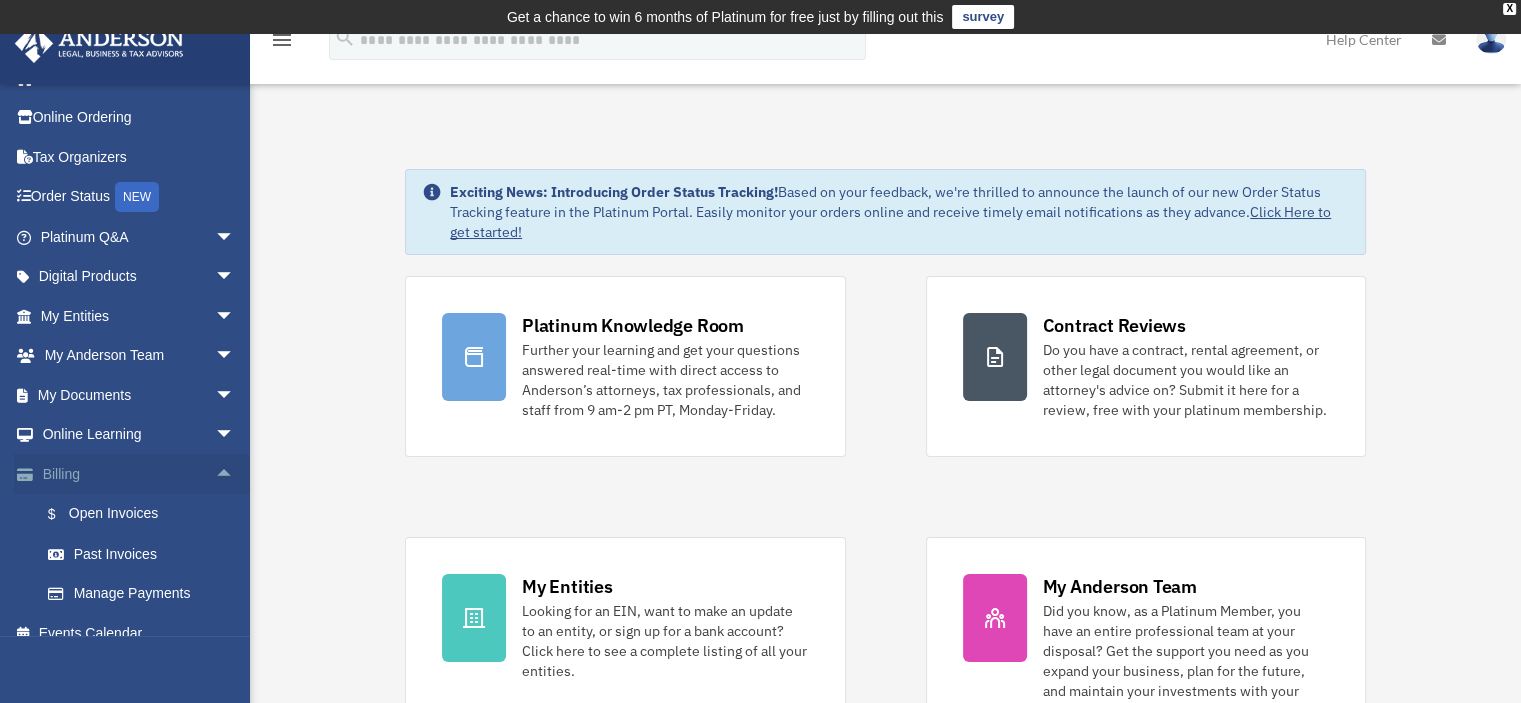 scroll, scrollTop: 51, scrollLeft: 0, axis: vertical 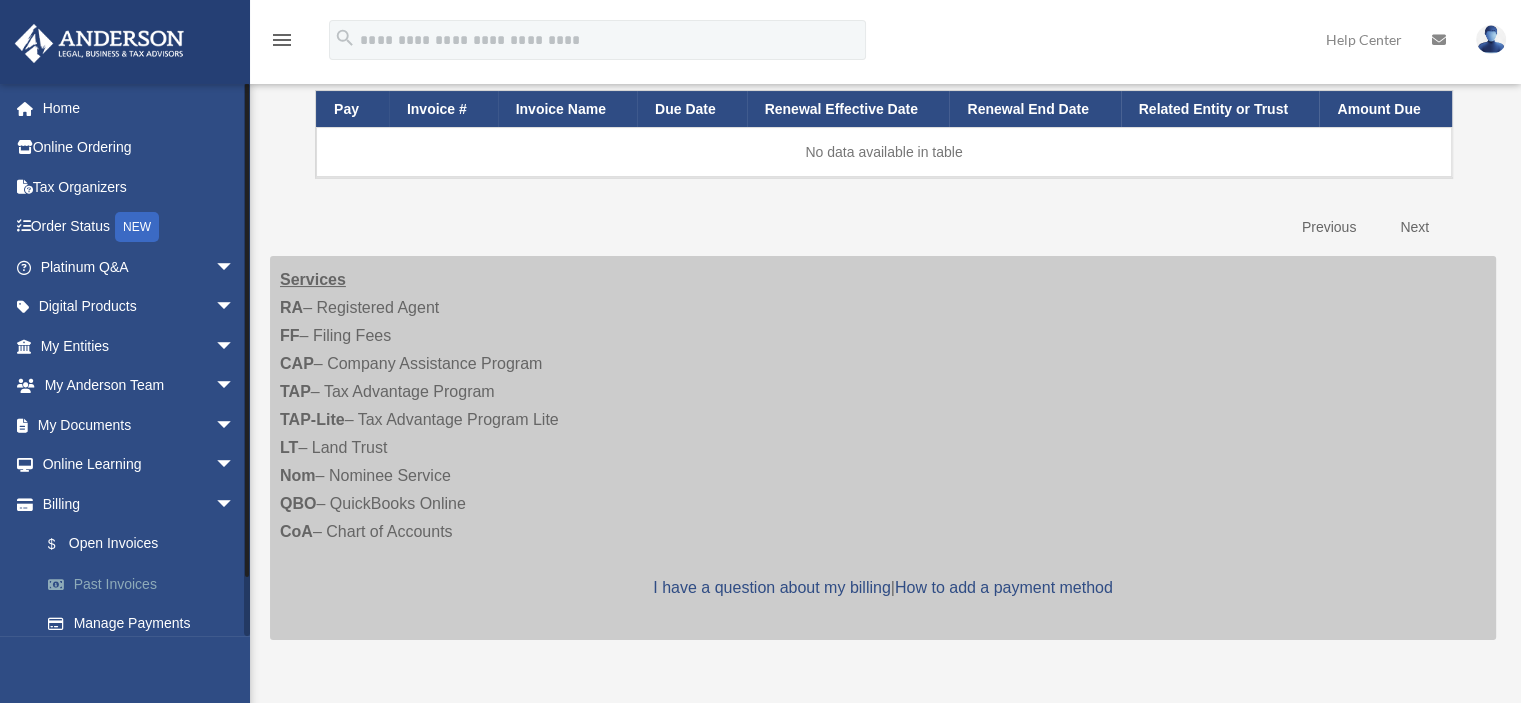 click on "Past Invoices" at bounding box center (146, 584) 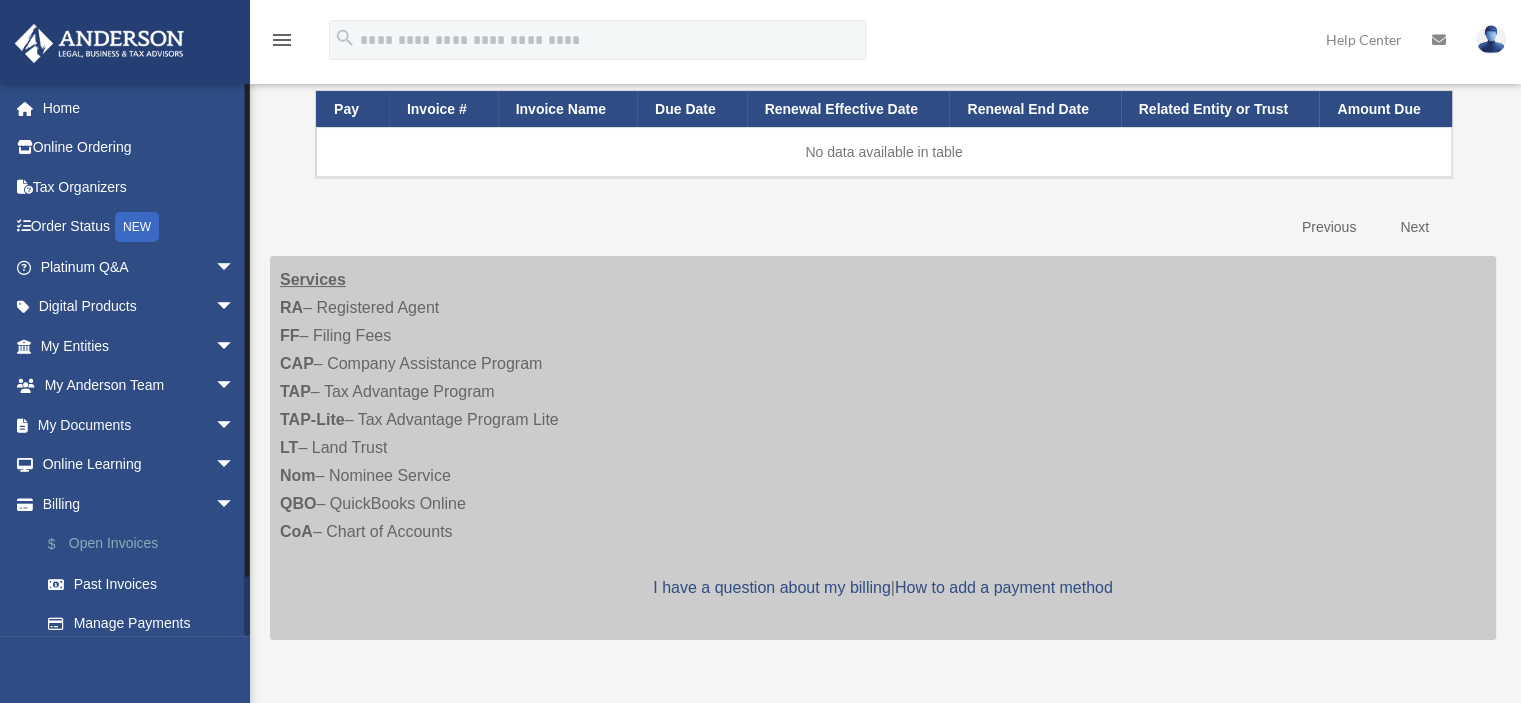 click on "$ Open Invoices" at bounding box center [146, 544] 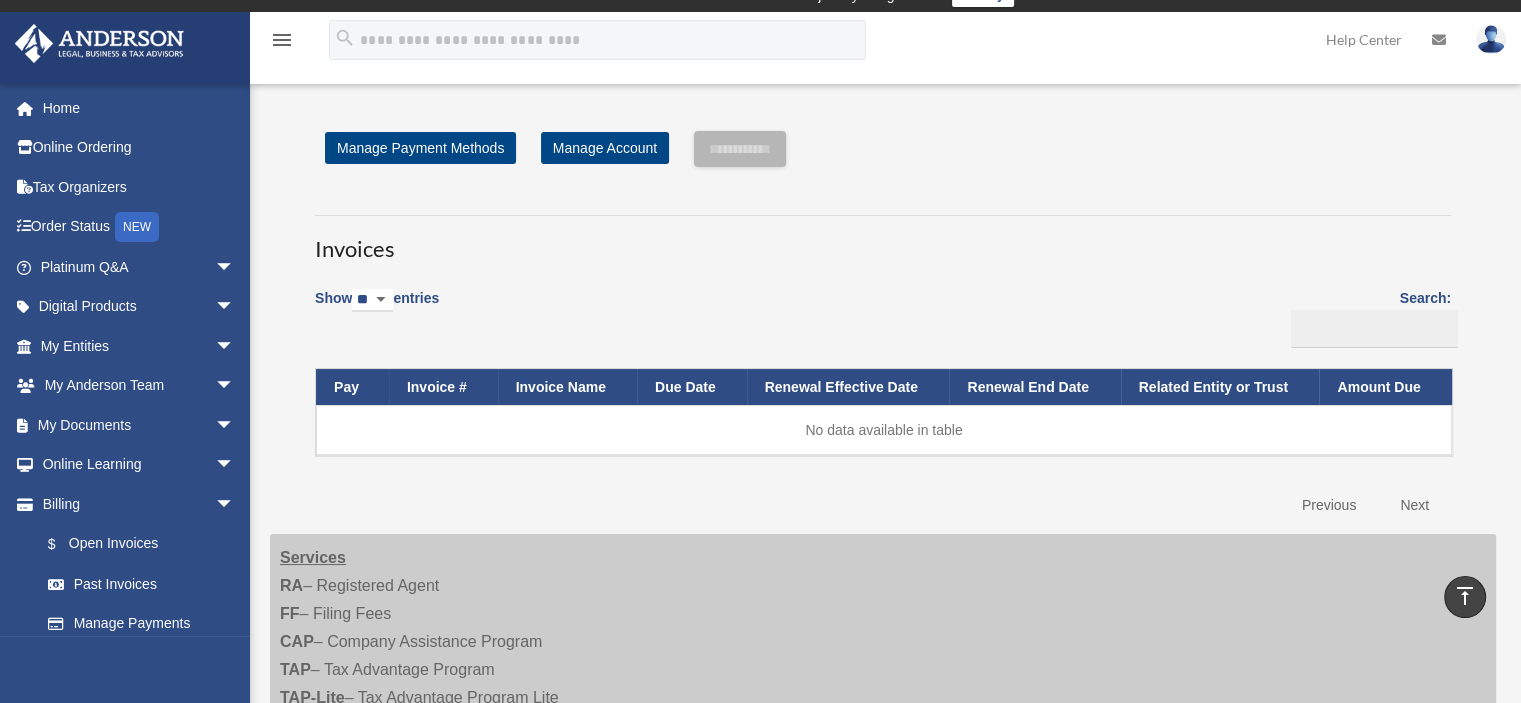 scroll, scrollTop: 0, scrollLeft: 0, axis: both 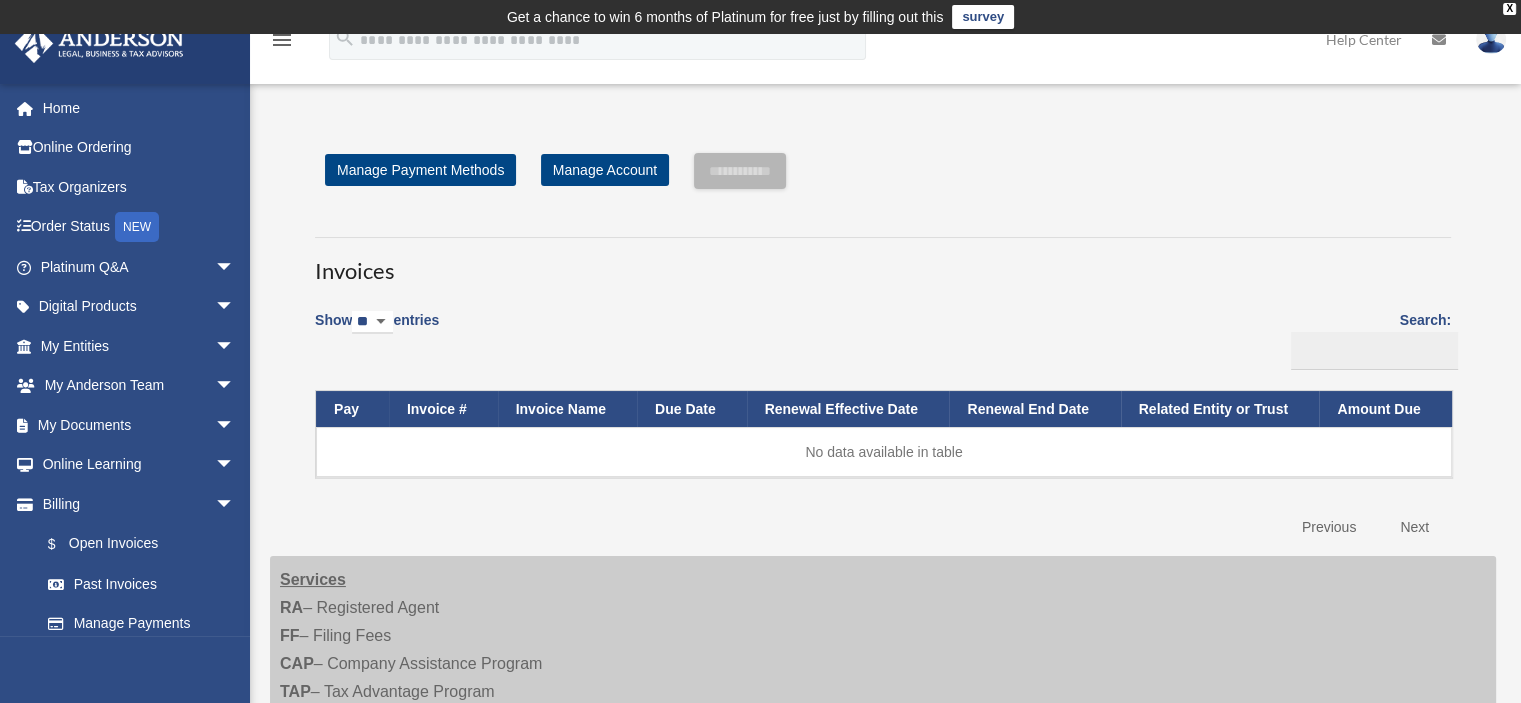 click on "** ** ** ***" at bounding box center [372, 322] 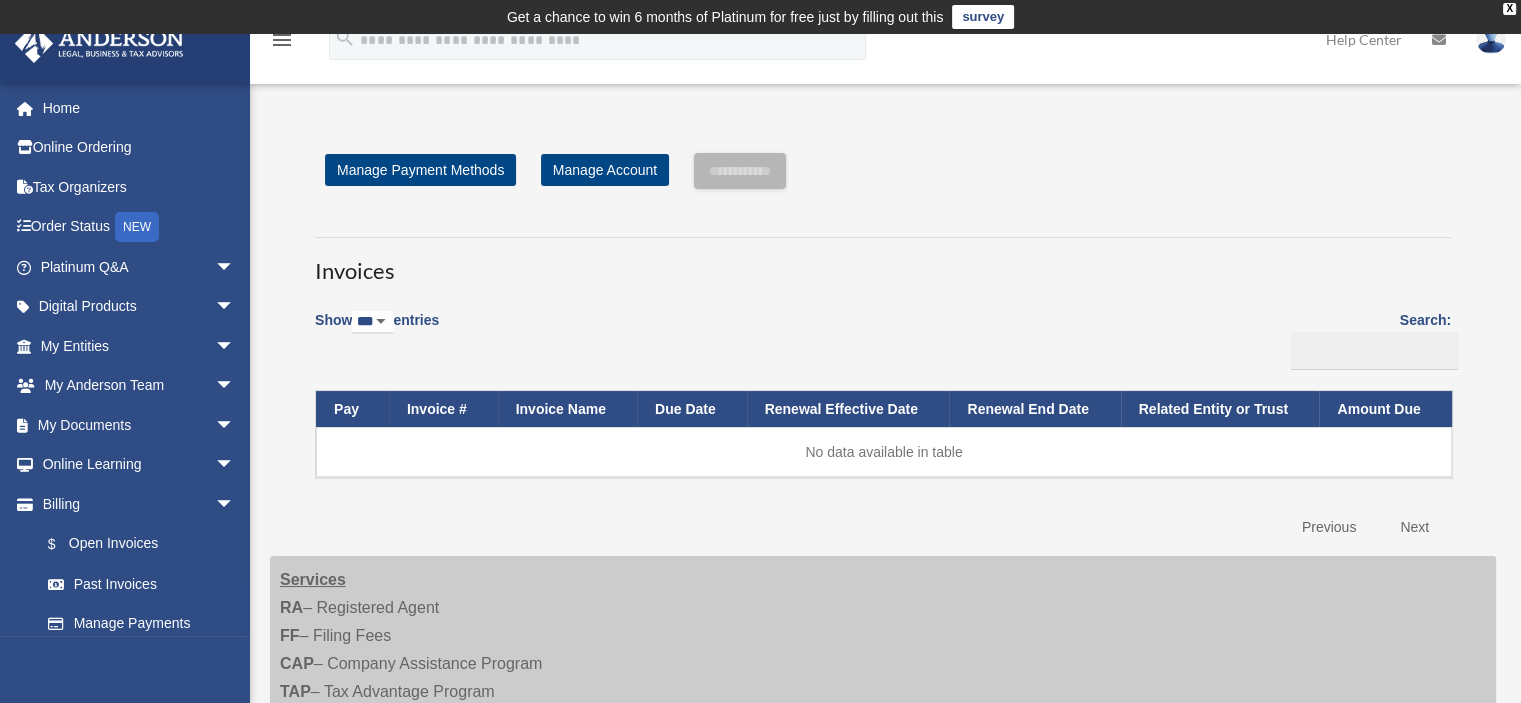 click on "** ** ** ***" at bounding box center [372, 322] 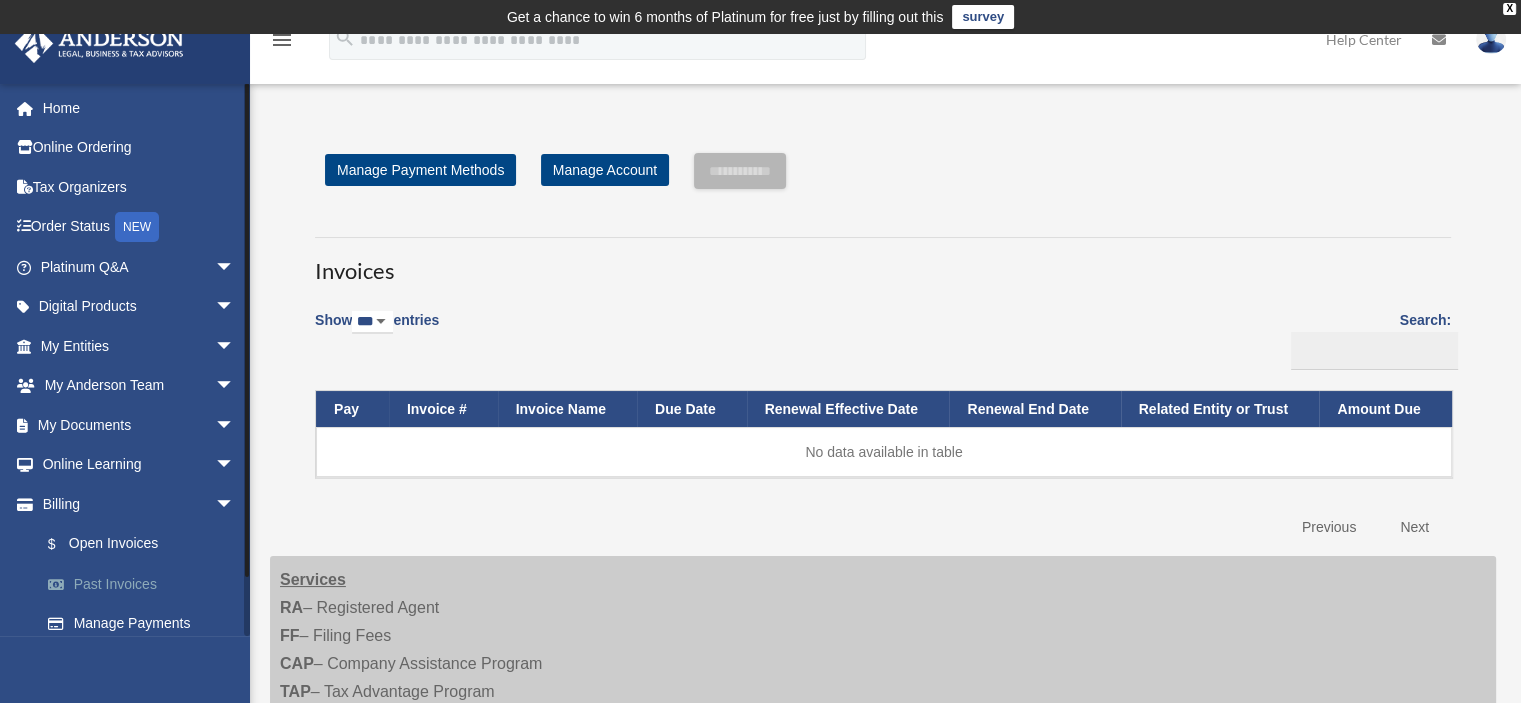 click on "Past Invoices" at bounding box center [146, 584] 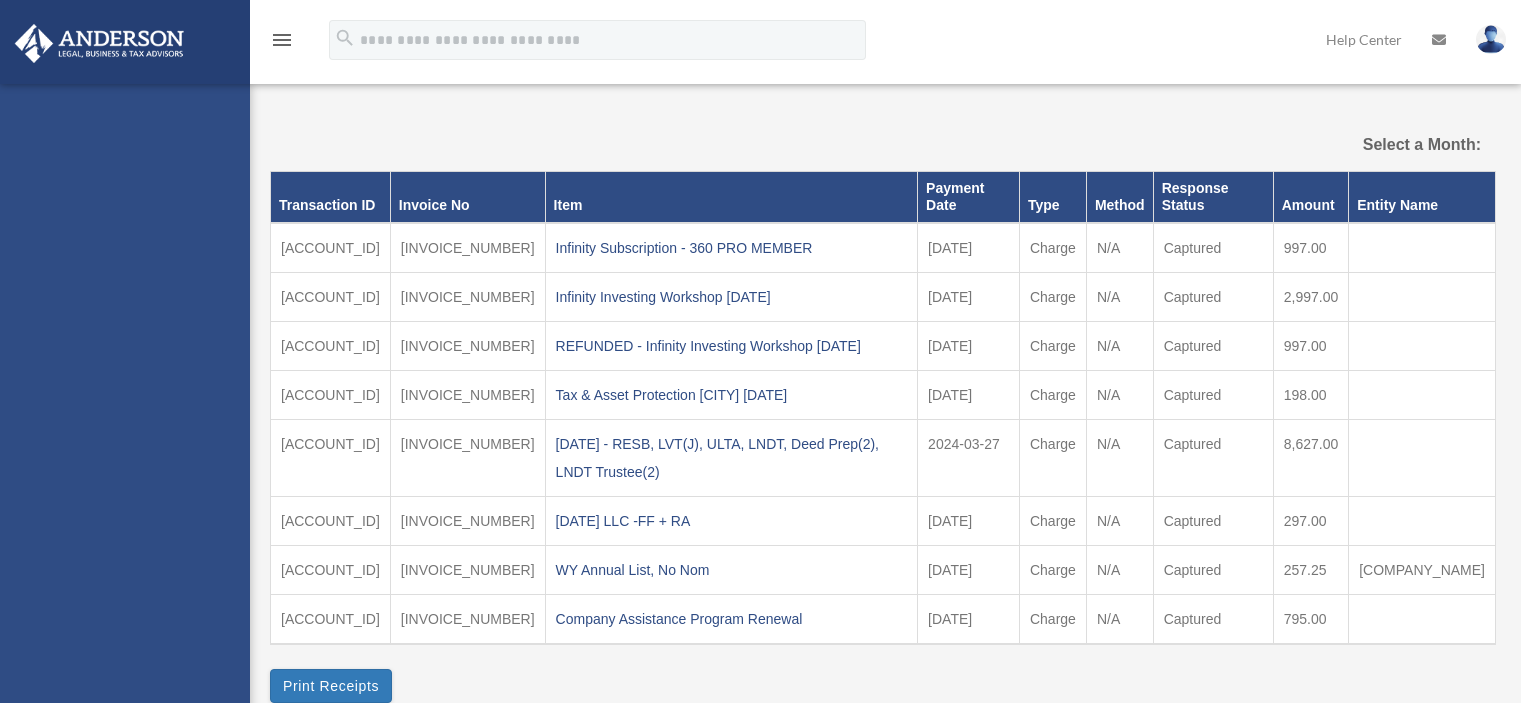 scroll, scrollTop: 0, scrollLeft: 0, axis: both 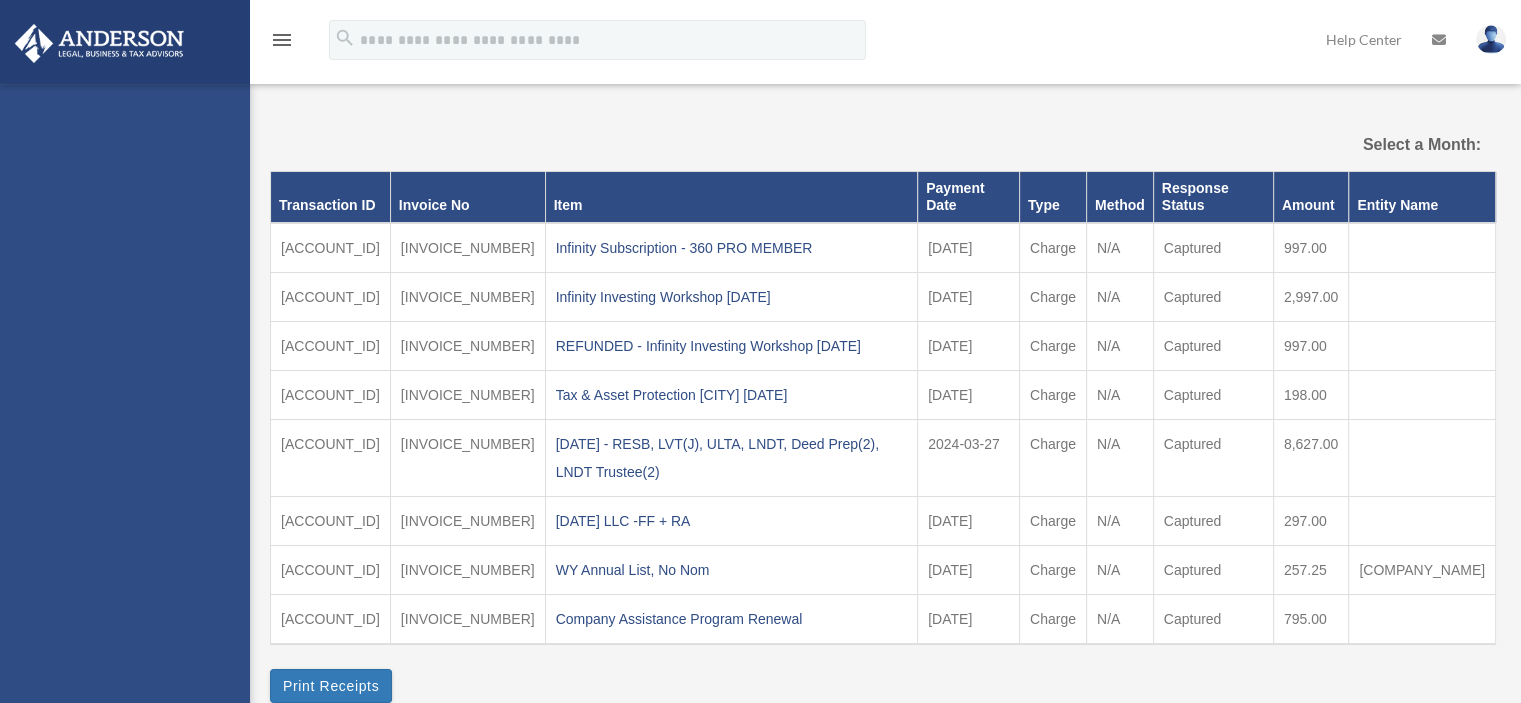 select 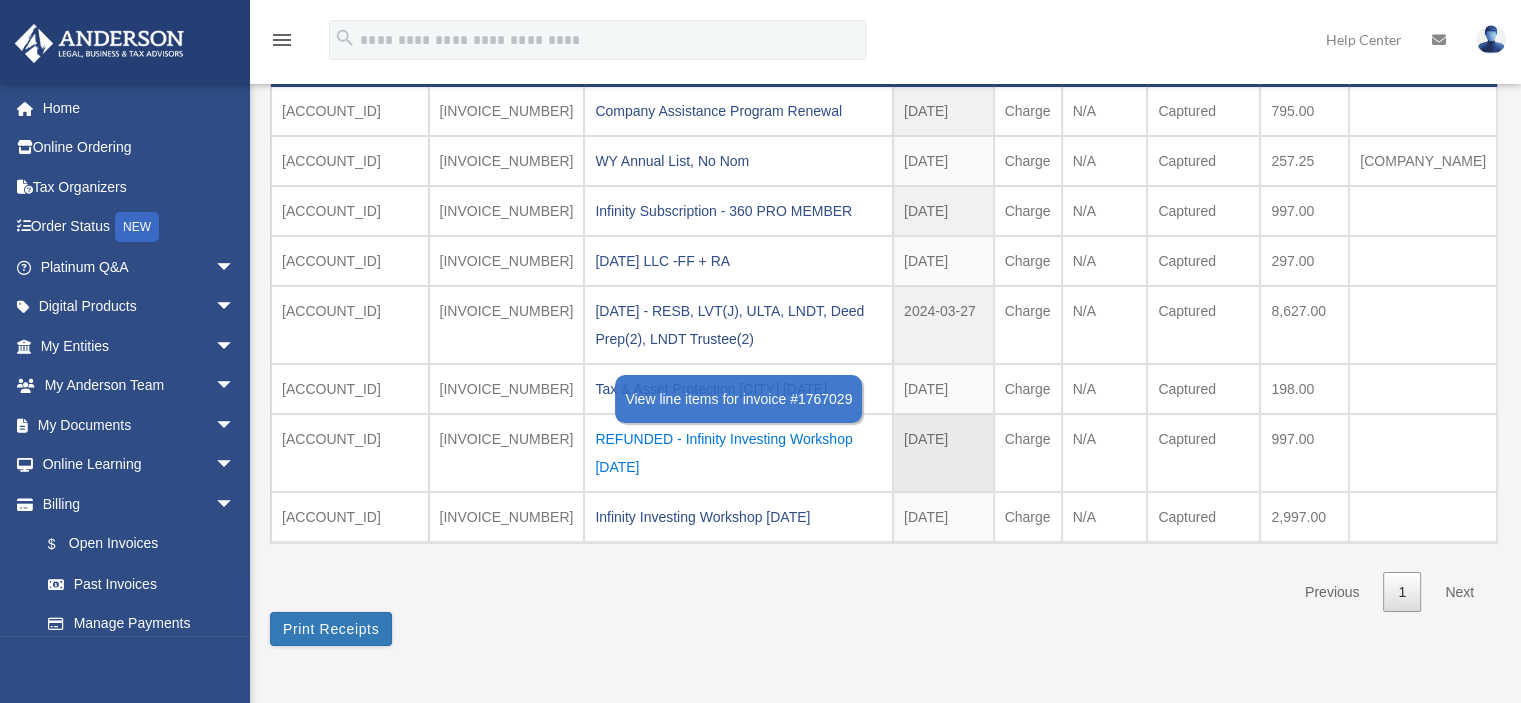 scroll, scrollTop: 200, scrollLeft: 0, axis: vertical 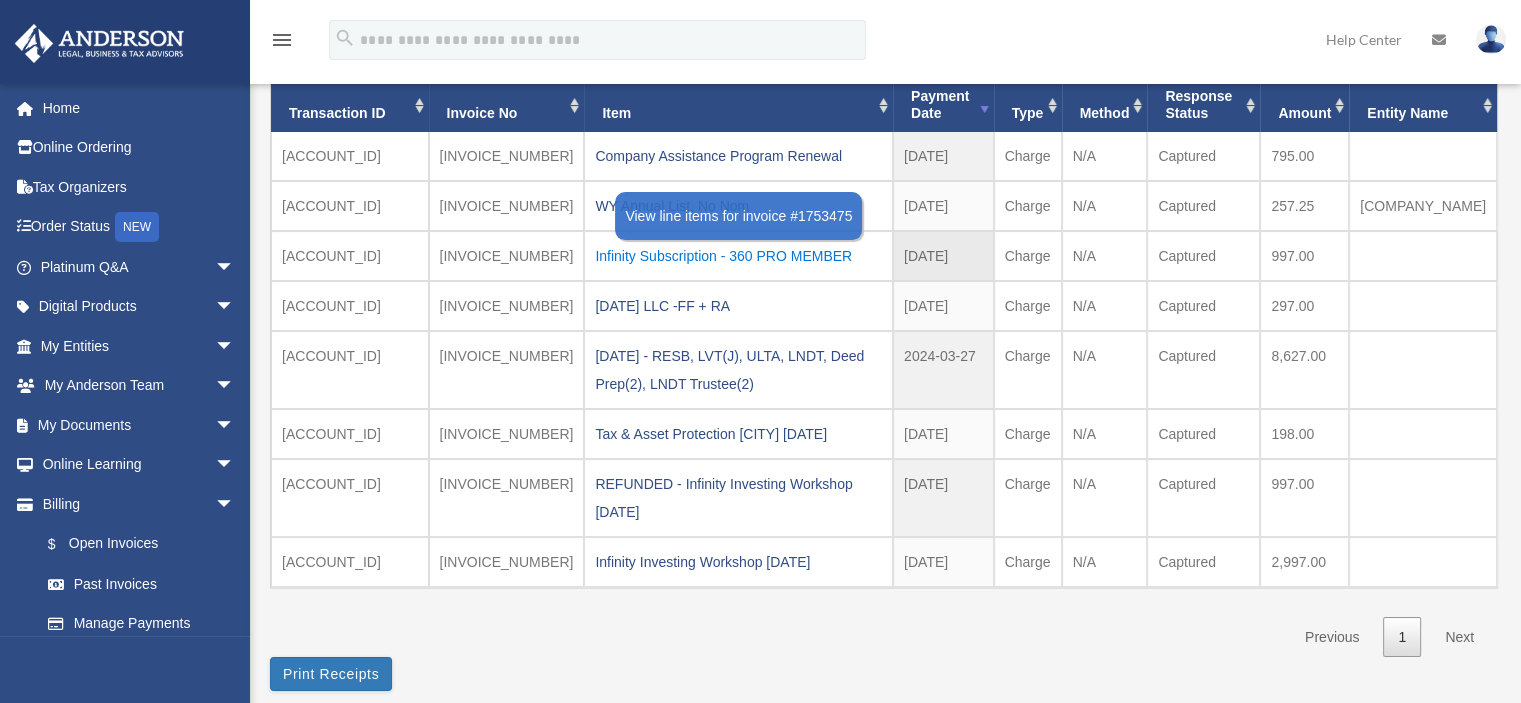click on "Infinity Subscription - 360 PRO MEMBER" at bounding box center (738, 256) 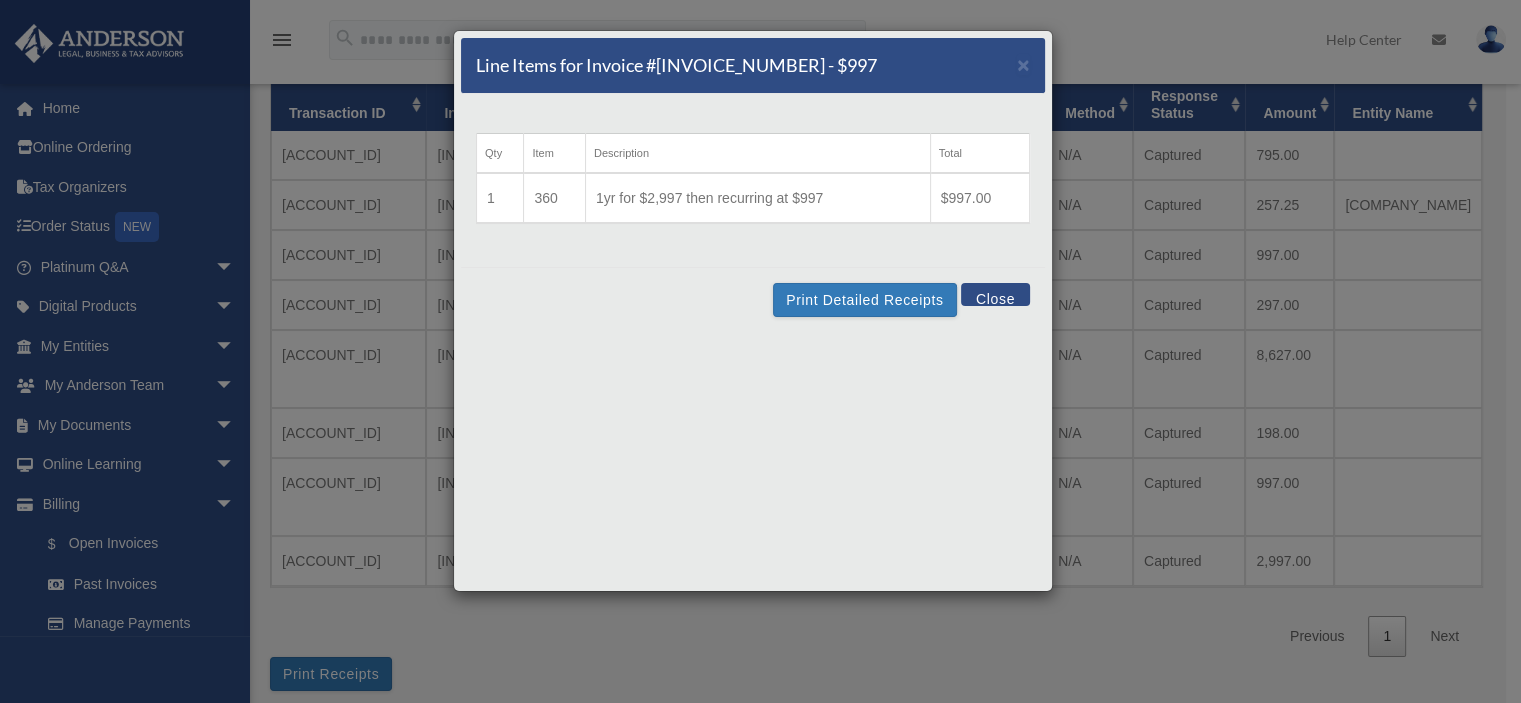 click on "Close" at bounding box center [995, 294] 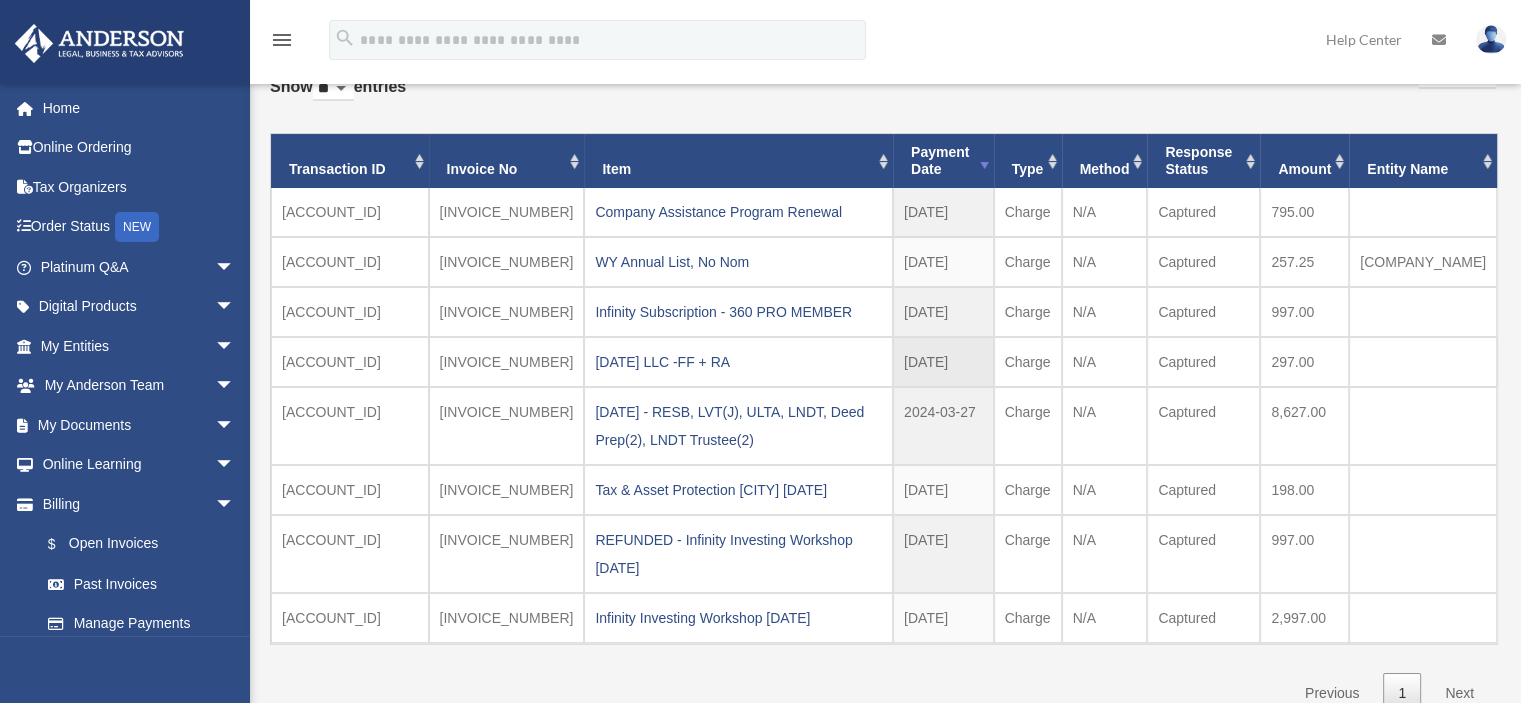 scroll, scrollTop: 100, scrollLeft: 0, axis: vertical 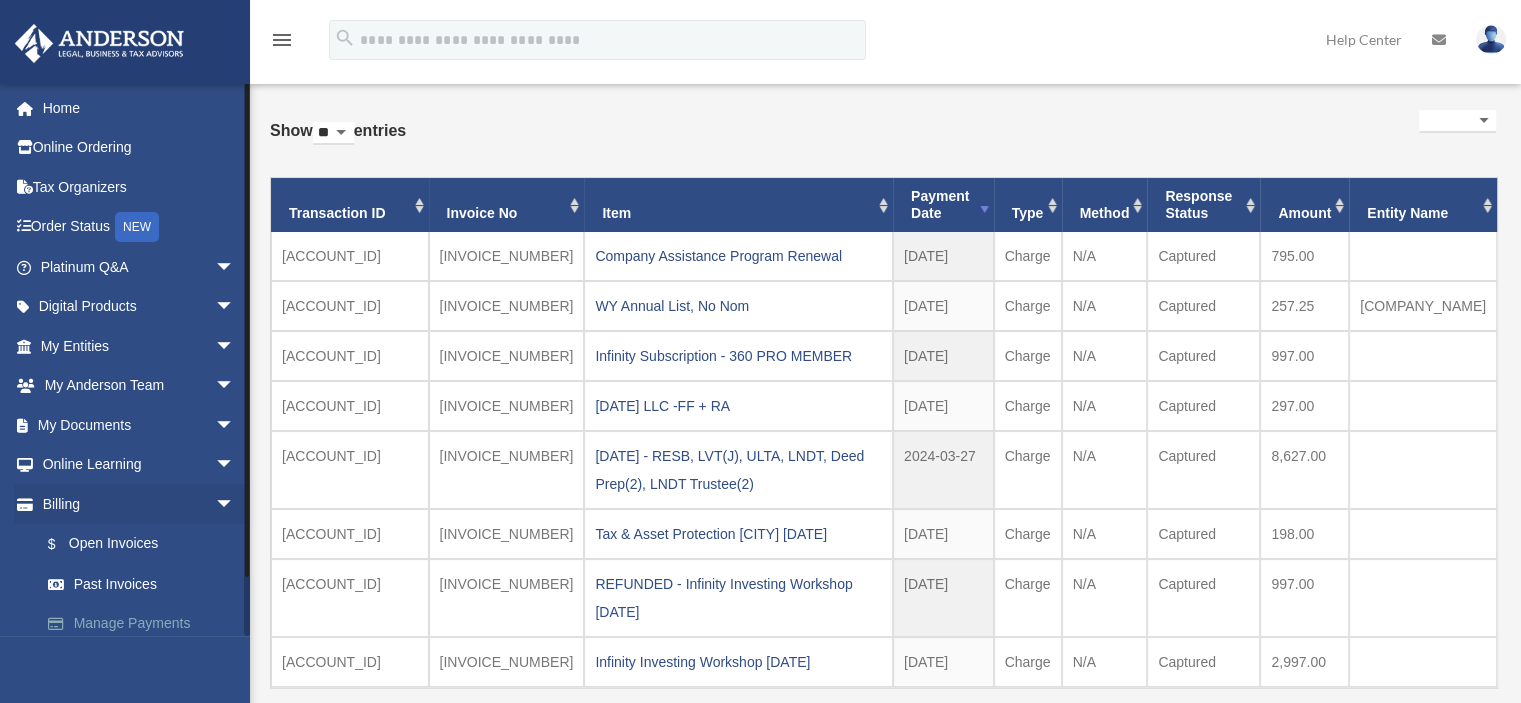click on "Manage Payments" at bounding box center (146, 624) 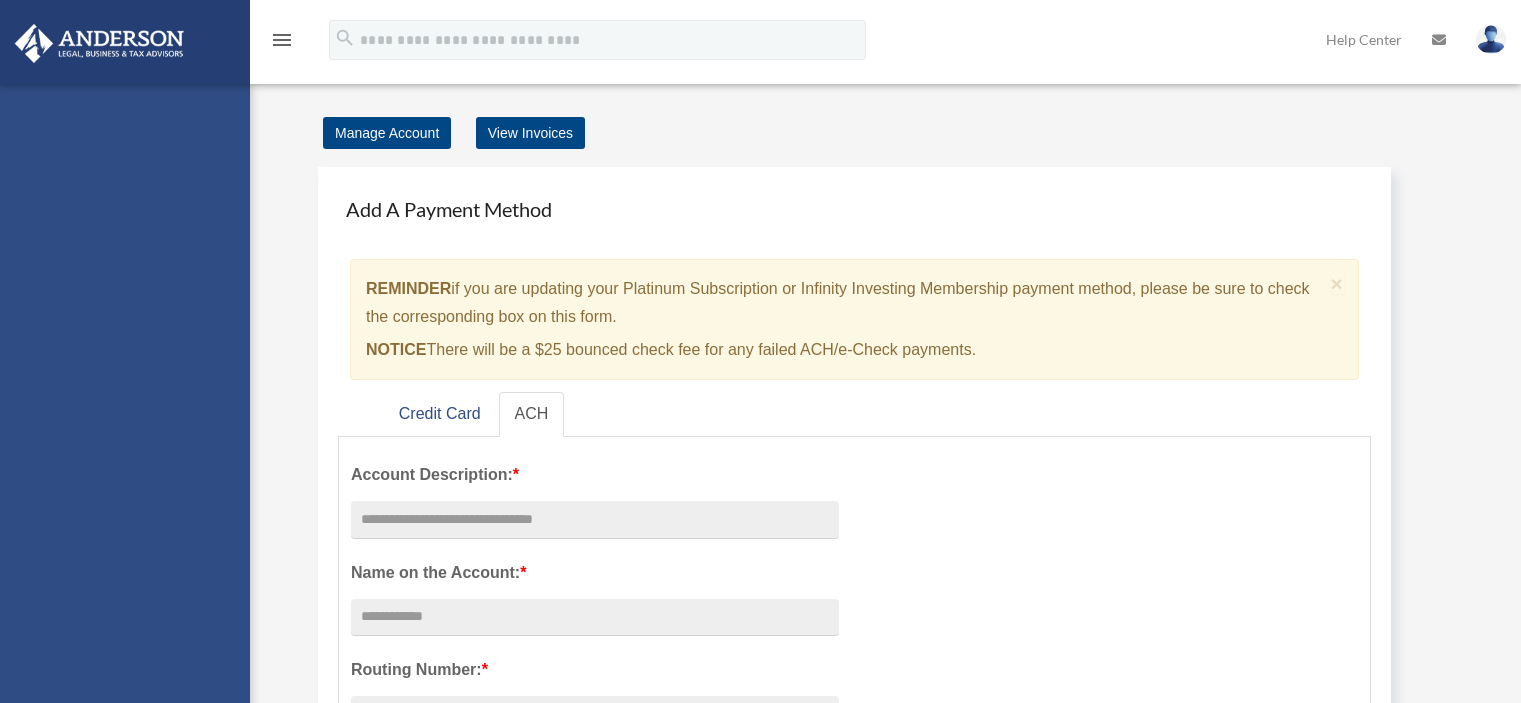 scroll, scrollTop: 0, scrollLeft: 0, axis: both 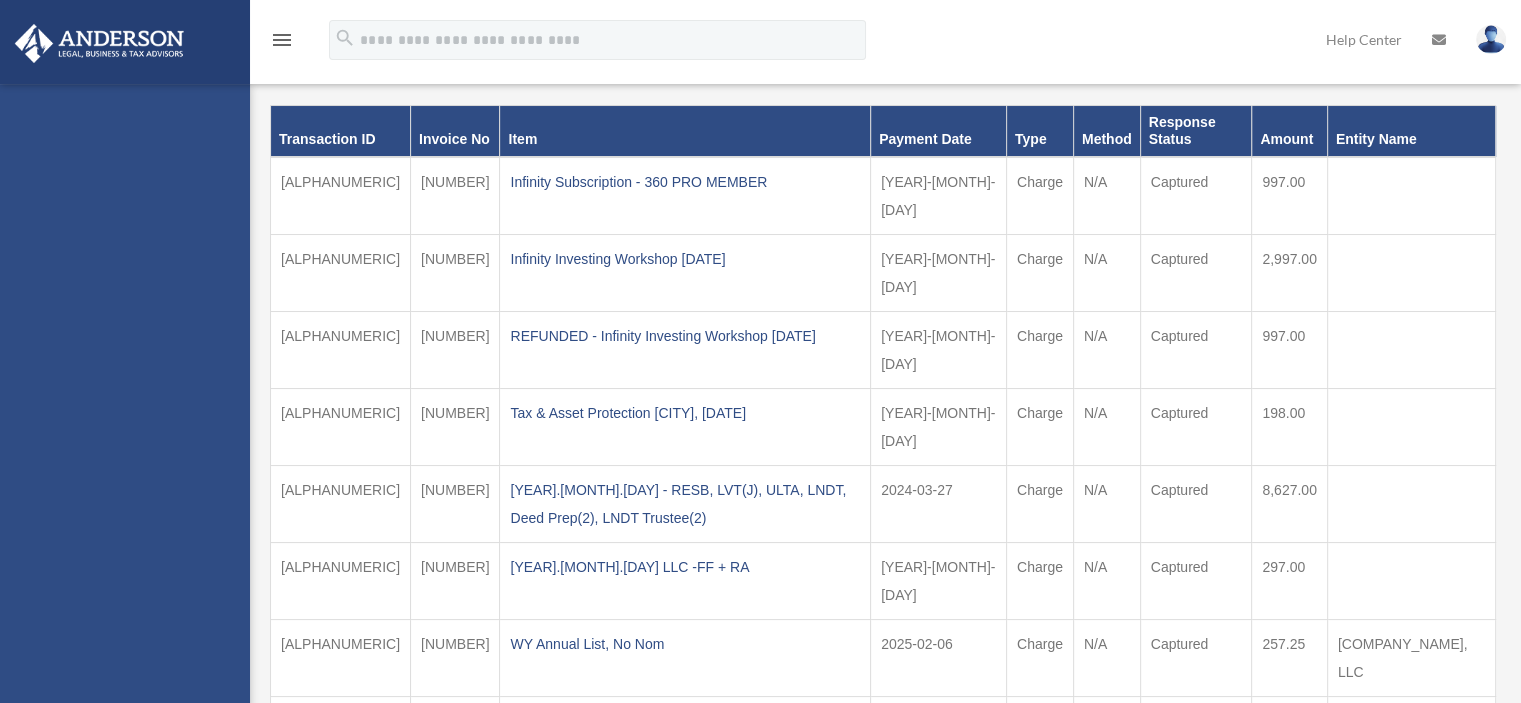 select 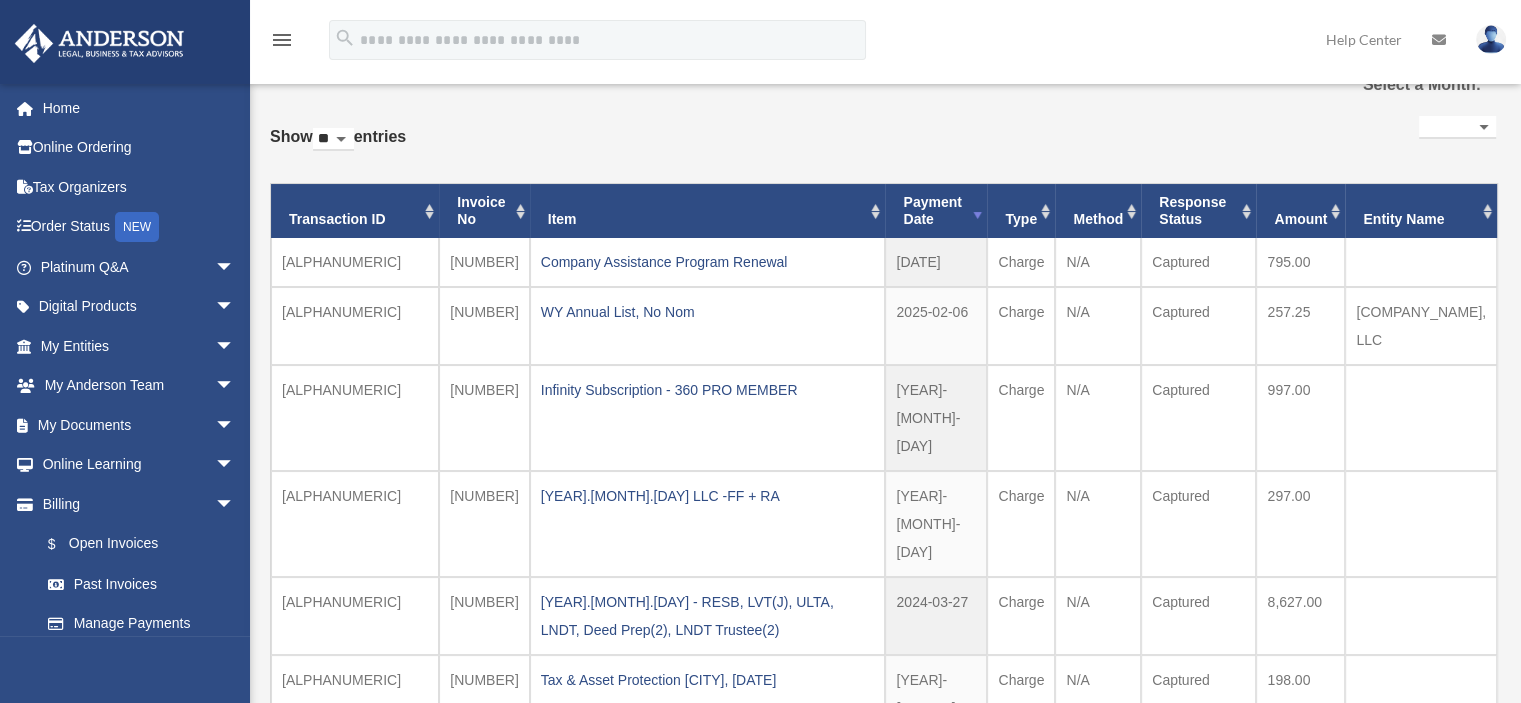 scroll, scrollTop: 100, scrollLeft: 0, axis: vertical 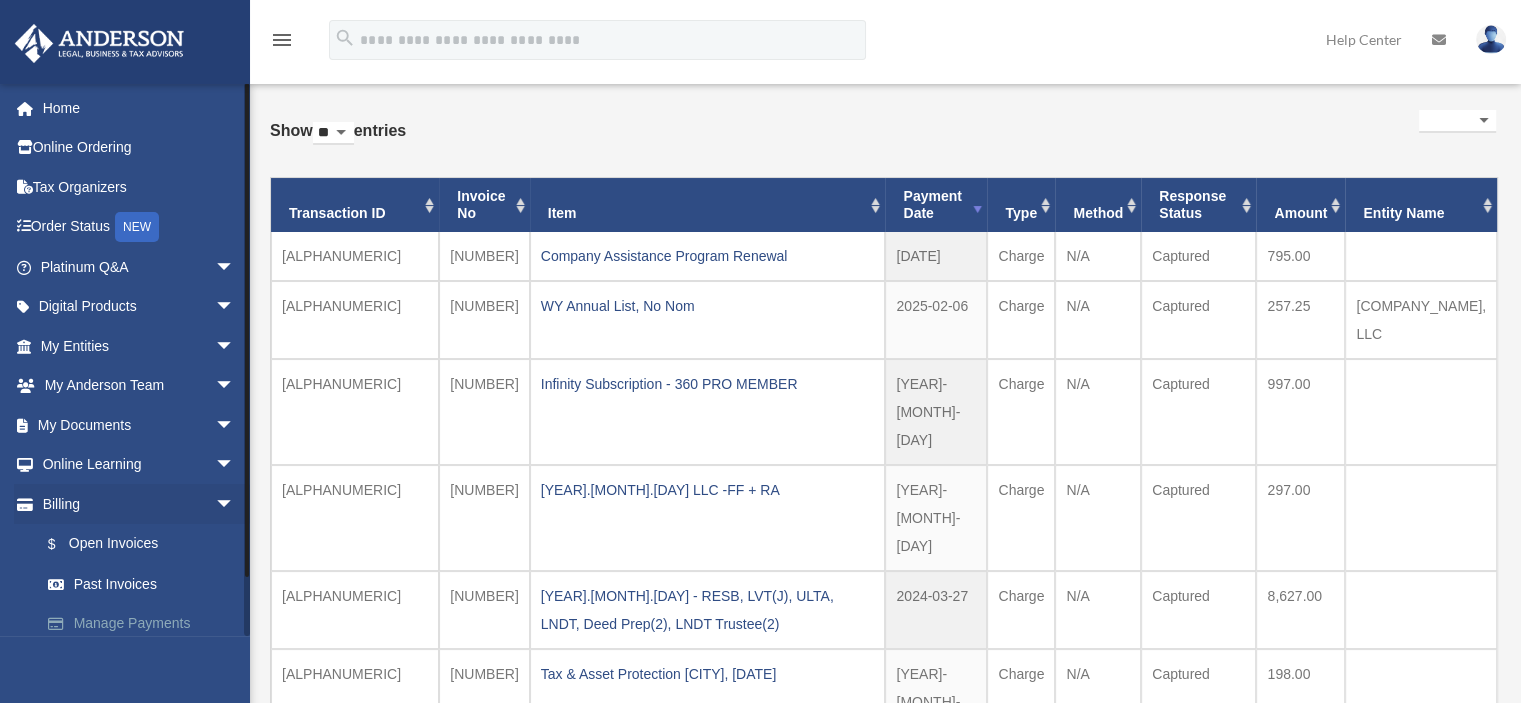 click on "Manage Payments" at bounding box center [146, 624] 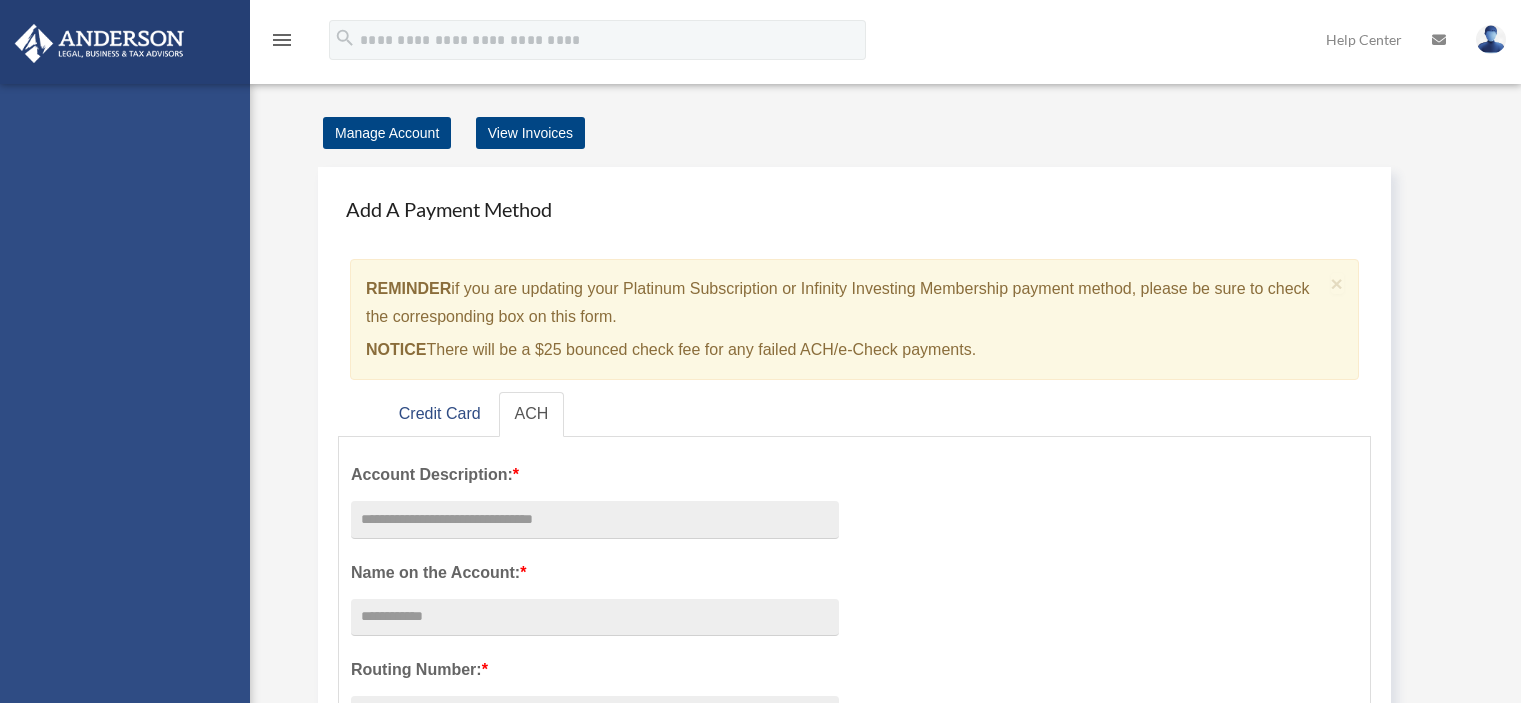 scroll, scrollTop: 0, scrollLeft: 0, axis: both 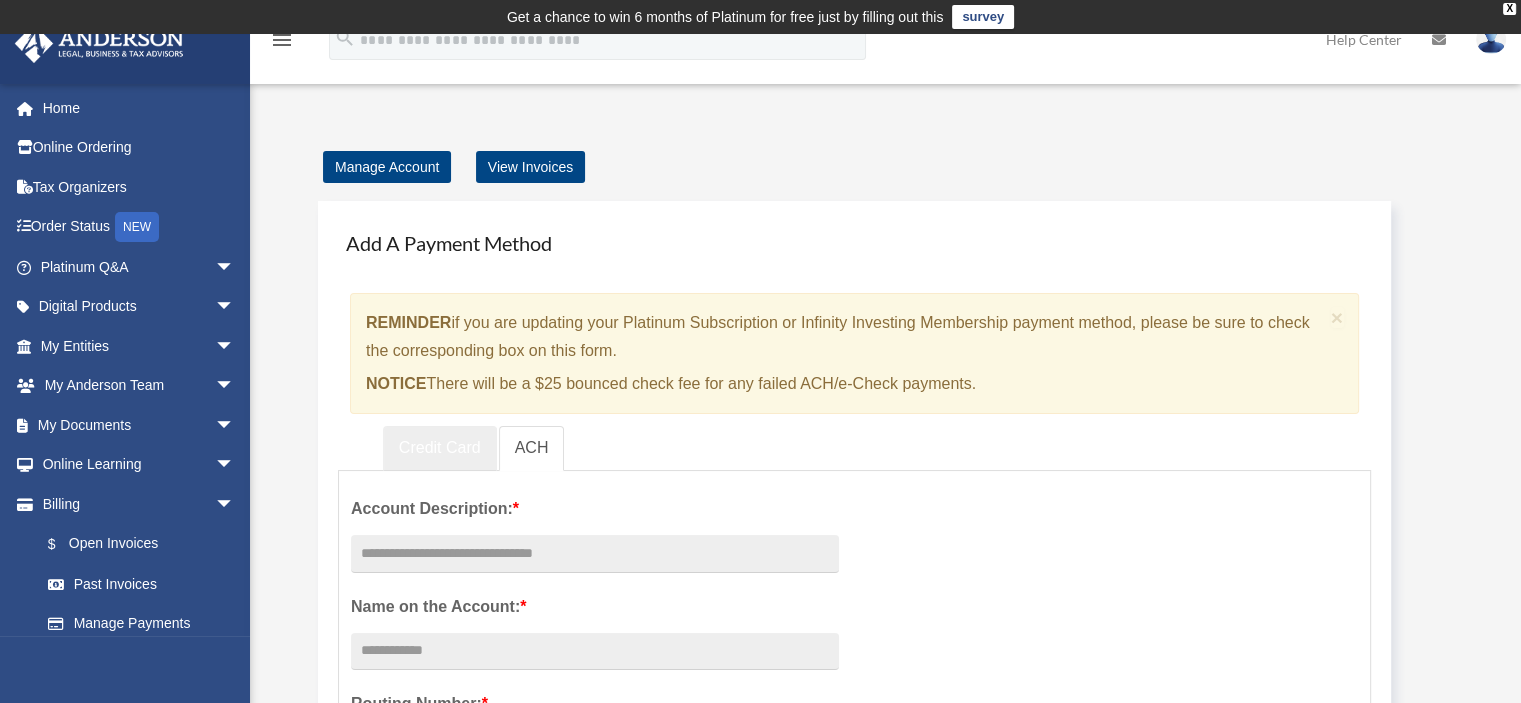 click on "Credit Card" at bounding box center [440, 448] 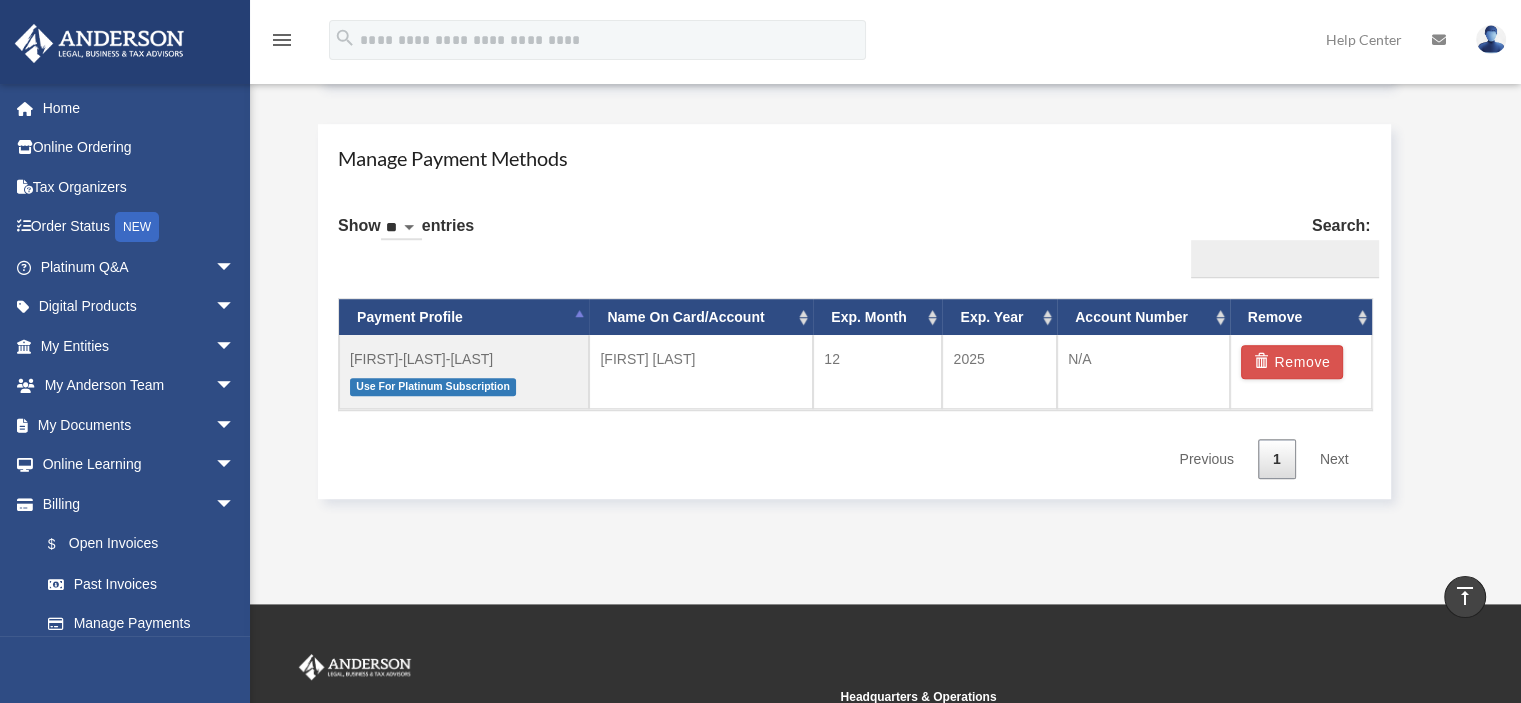 scroll, scrollTop: 1200, scrollLeft: 0, axis: vertical 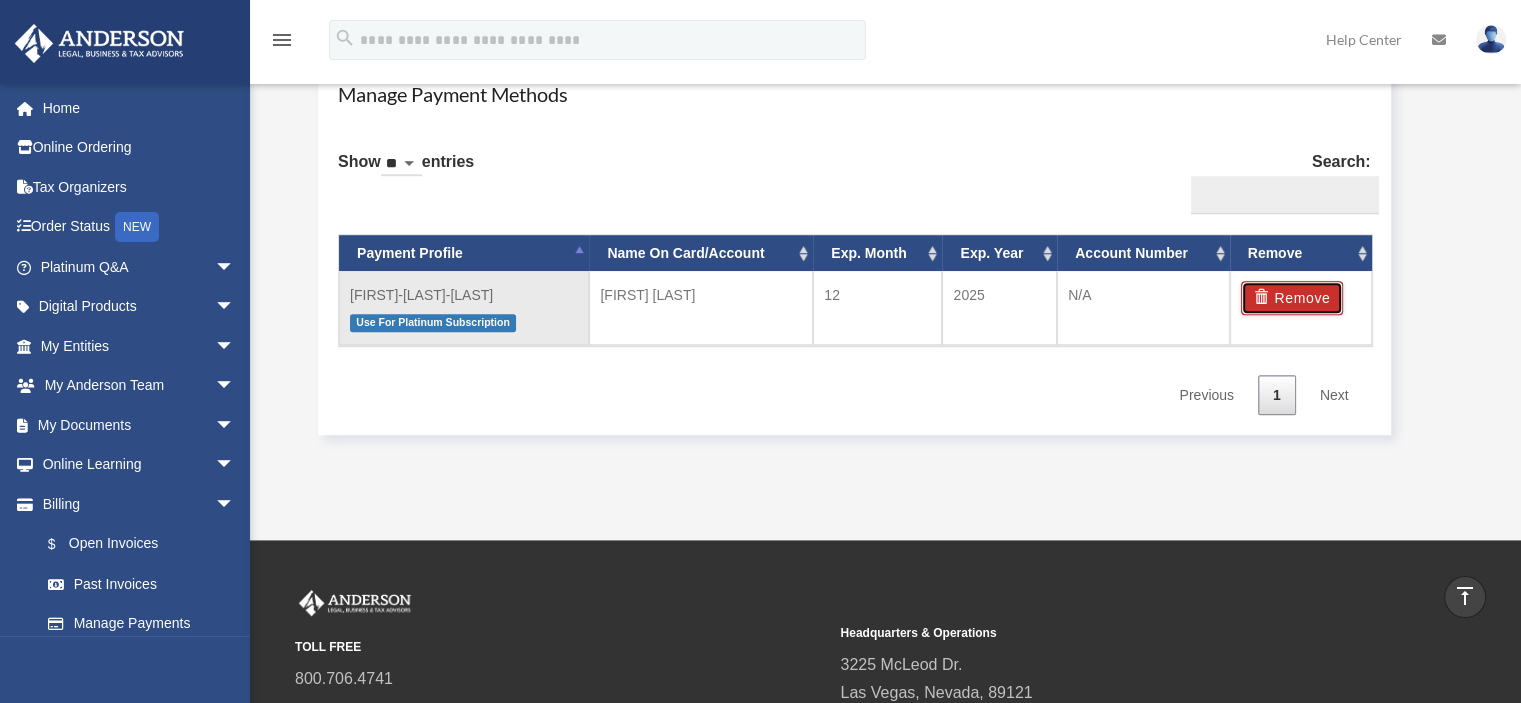 click on "Remove" at bounding box center [1292, 298] 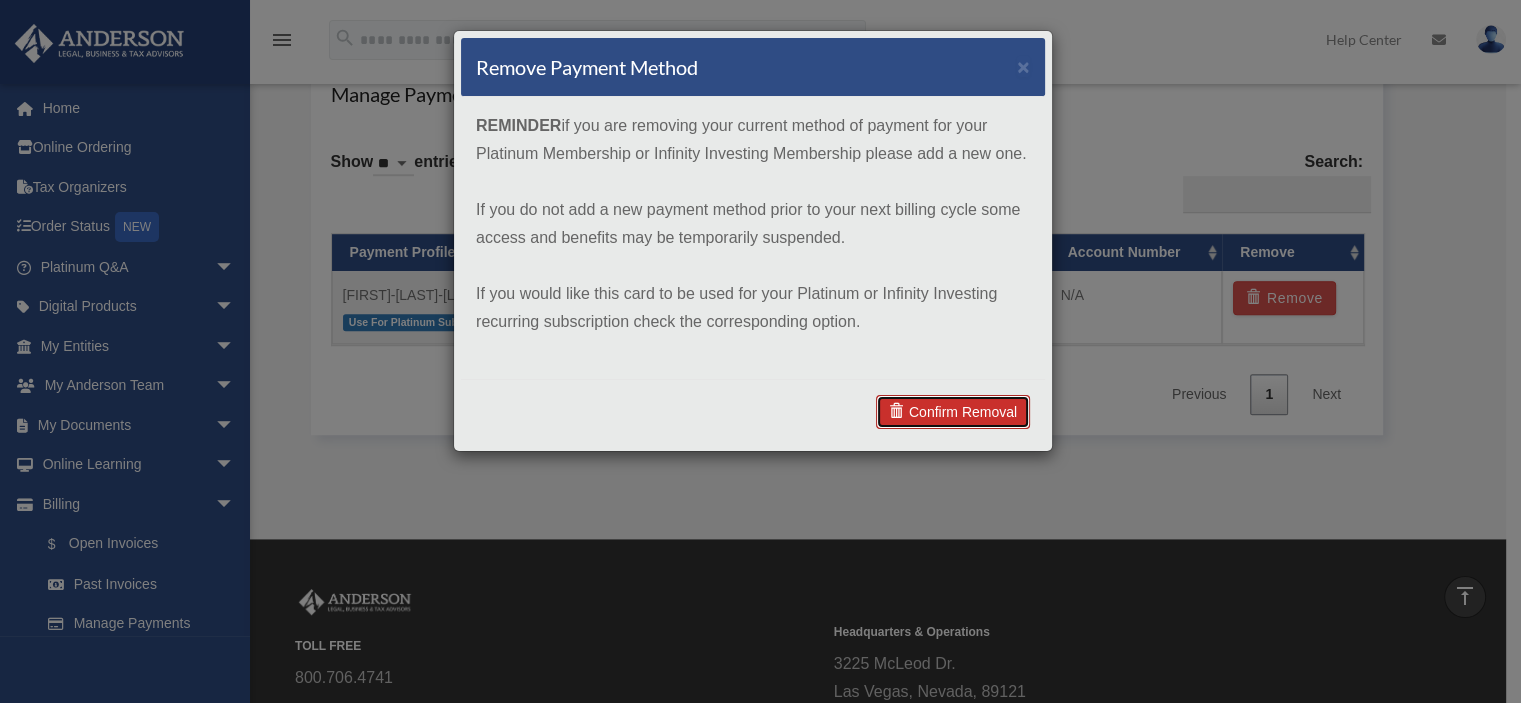 click on "Confirm Removal" at bounding box center [953, 412] 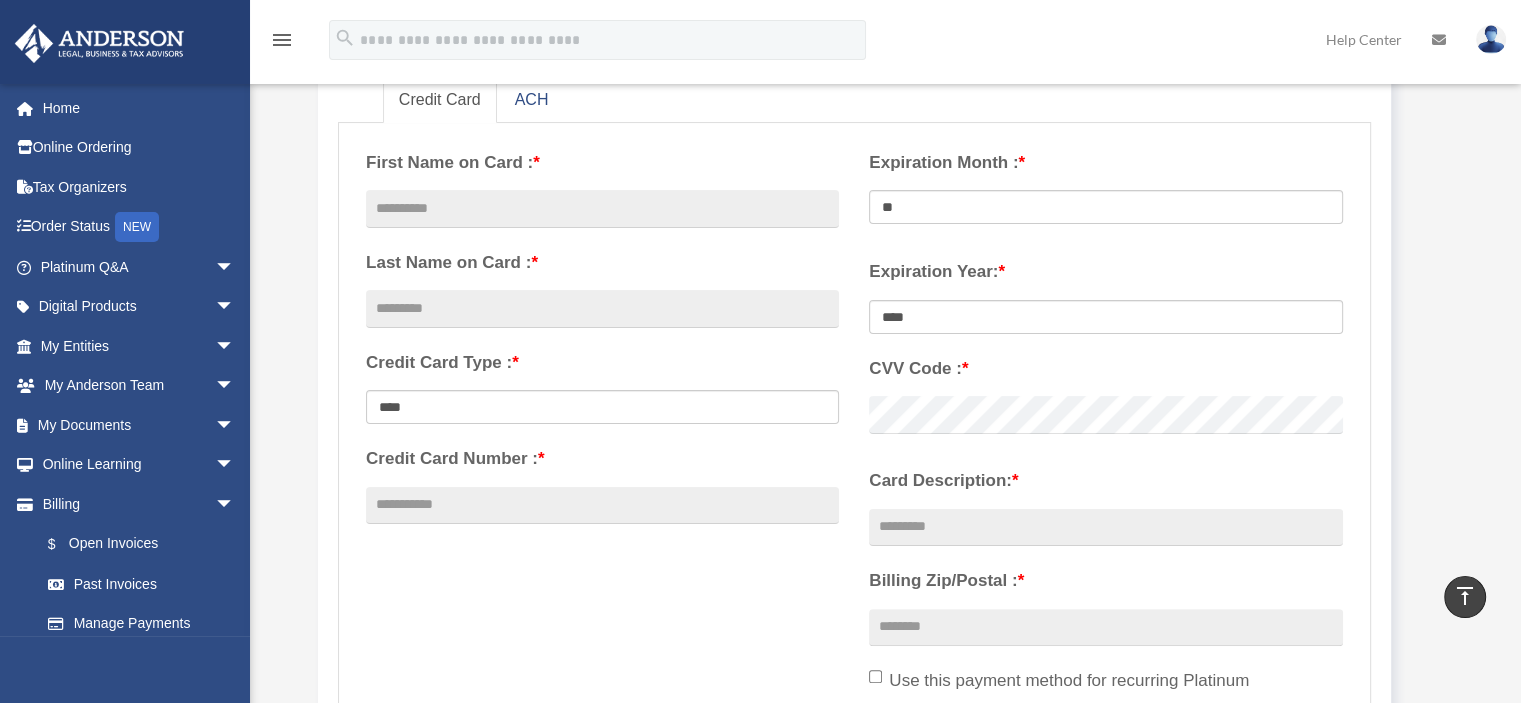 scroll, scrollTop: 300, scrollLeft: 0, axis: vertical 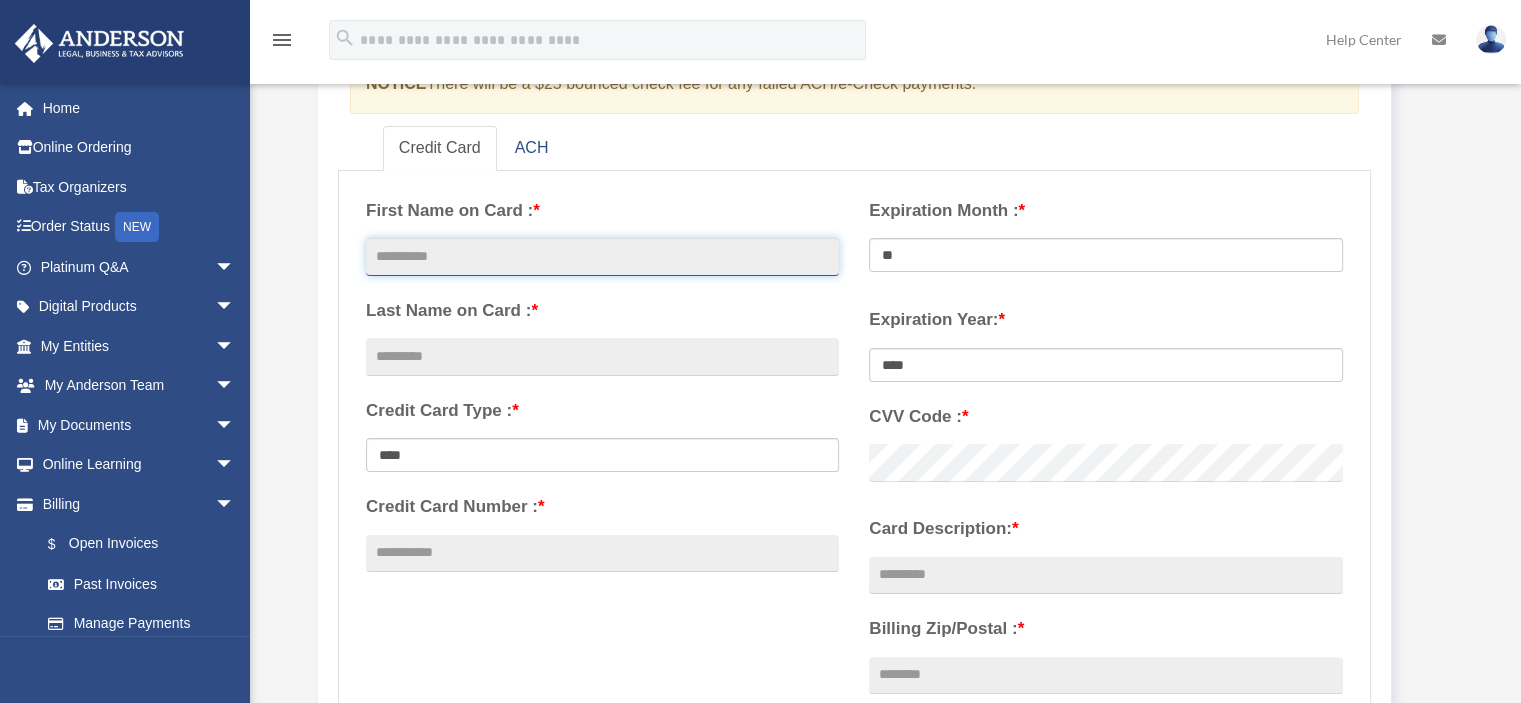 click at bounding box center [602, 257] 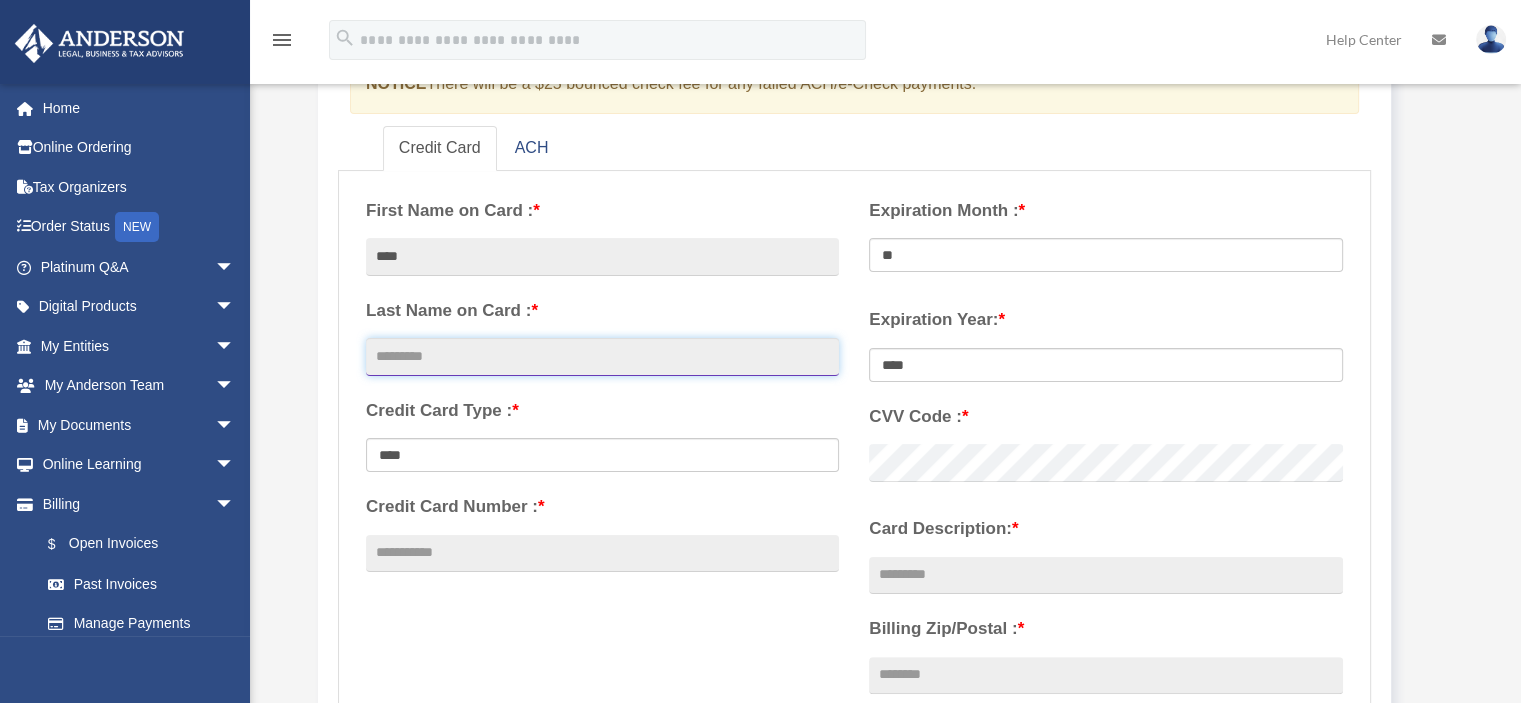 type on "**********" 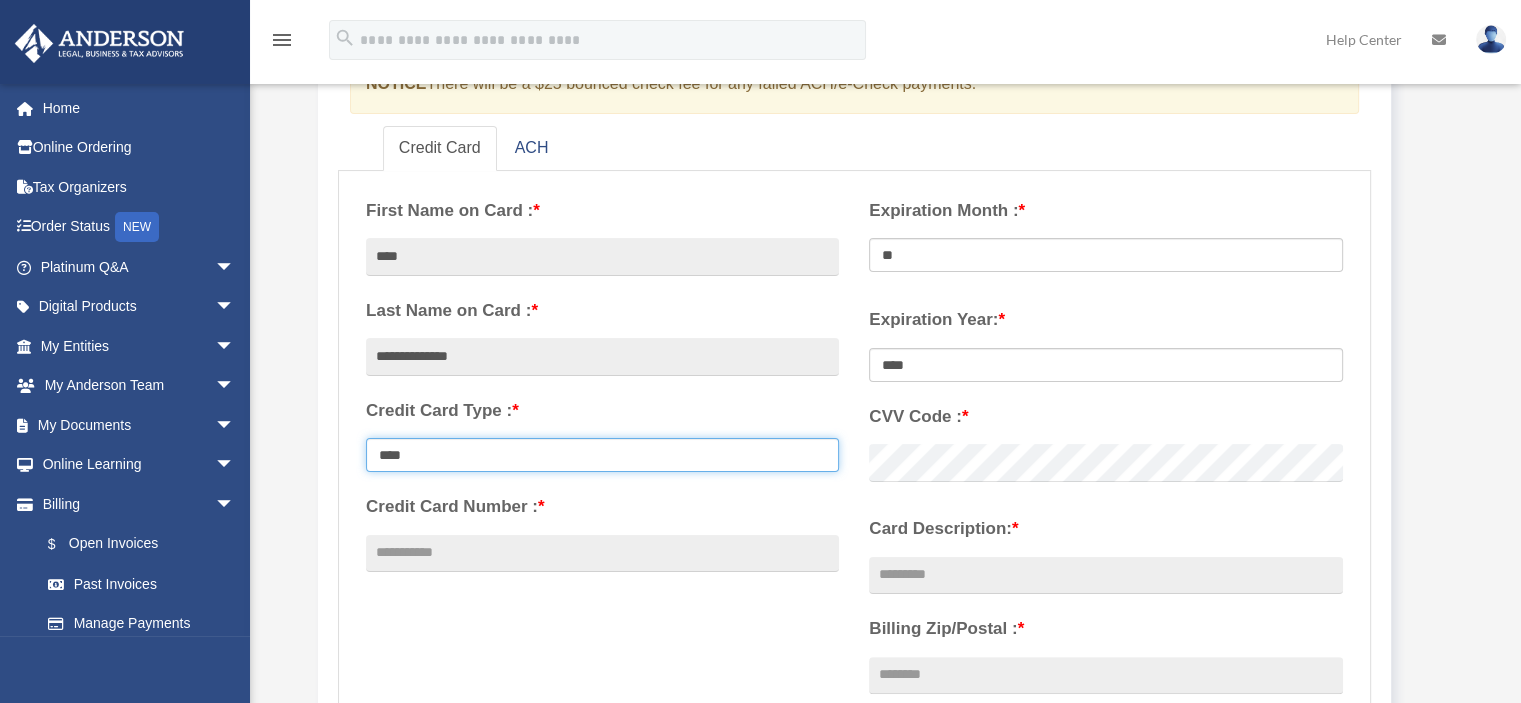 select on "**********" 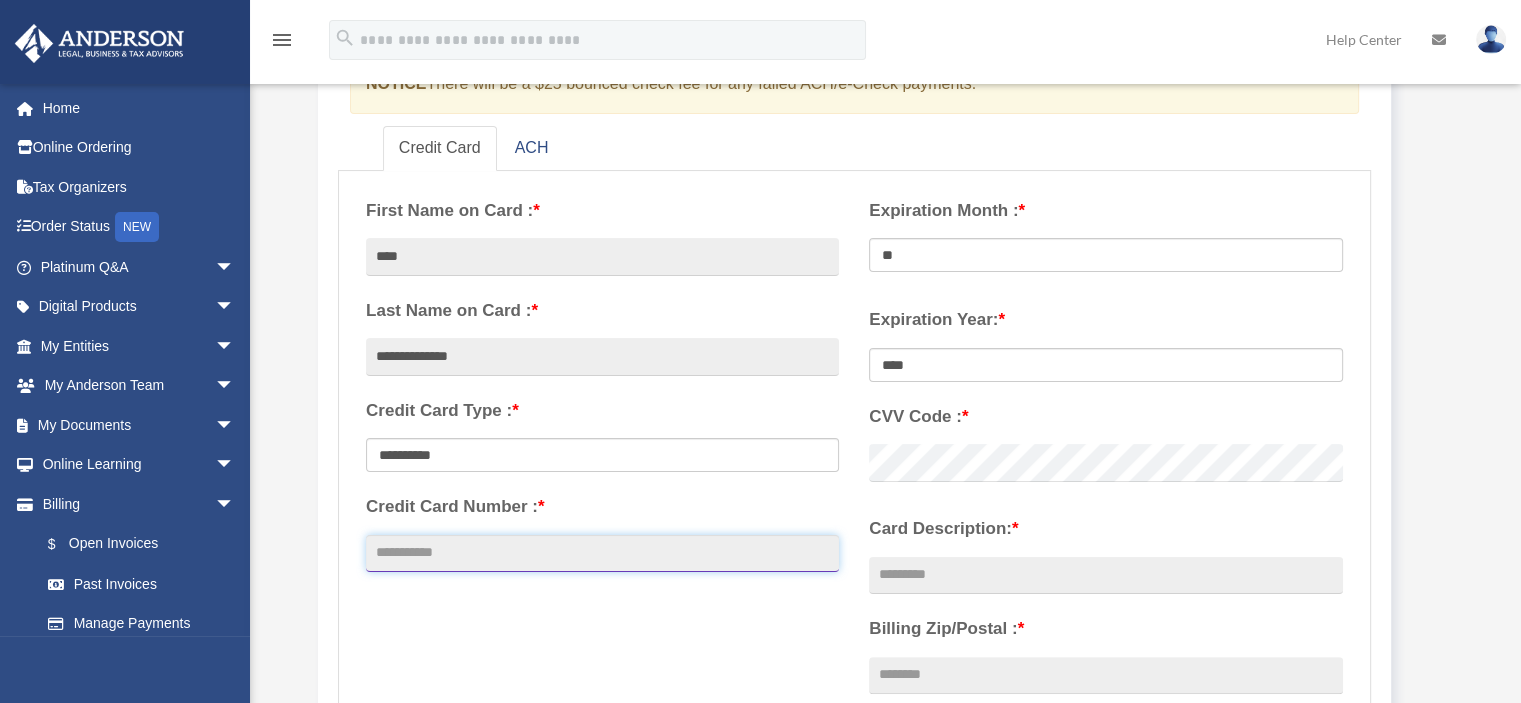 type on "**********" 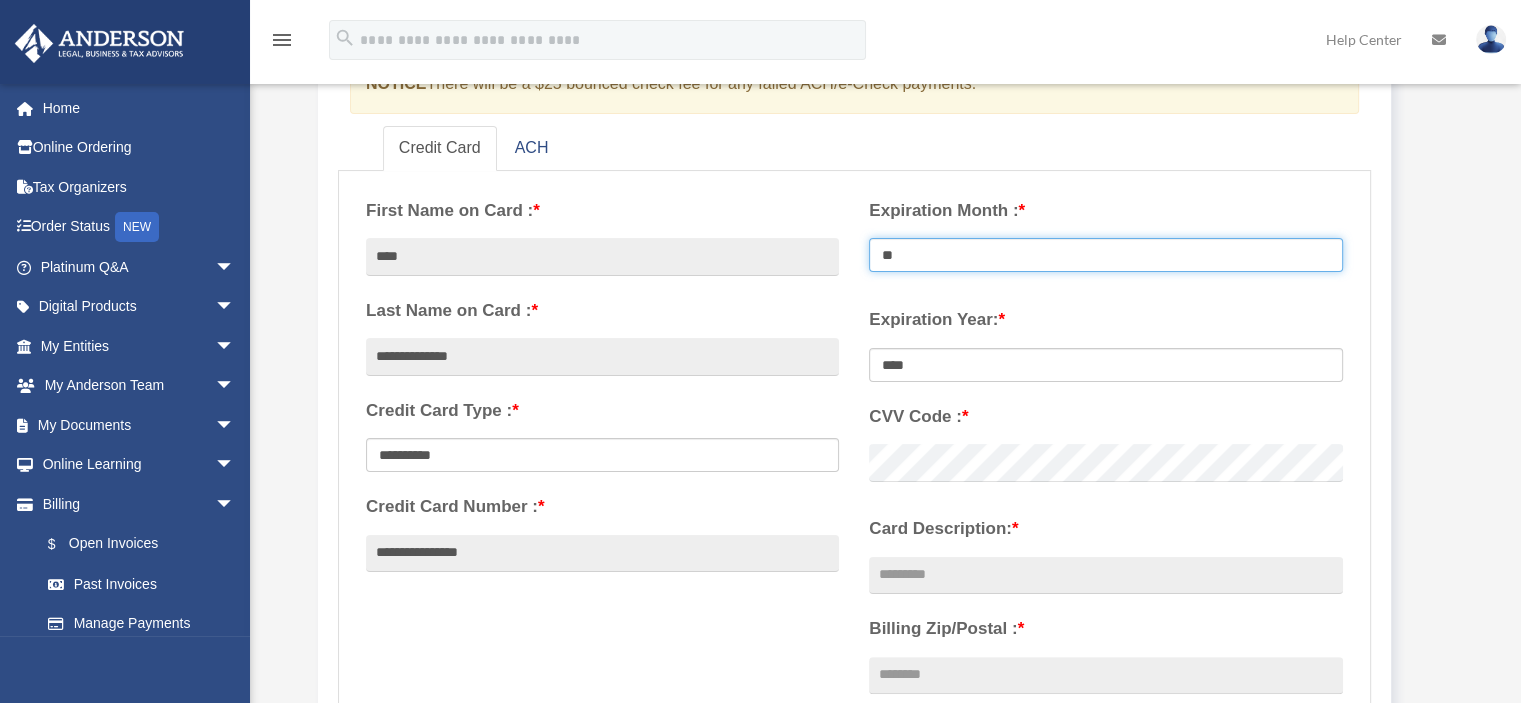 select on "**" 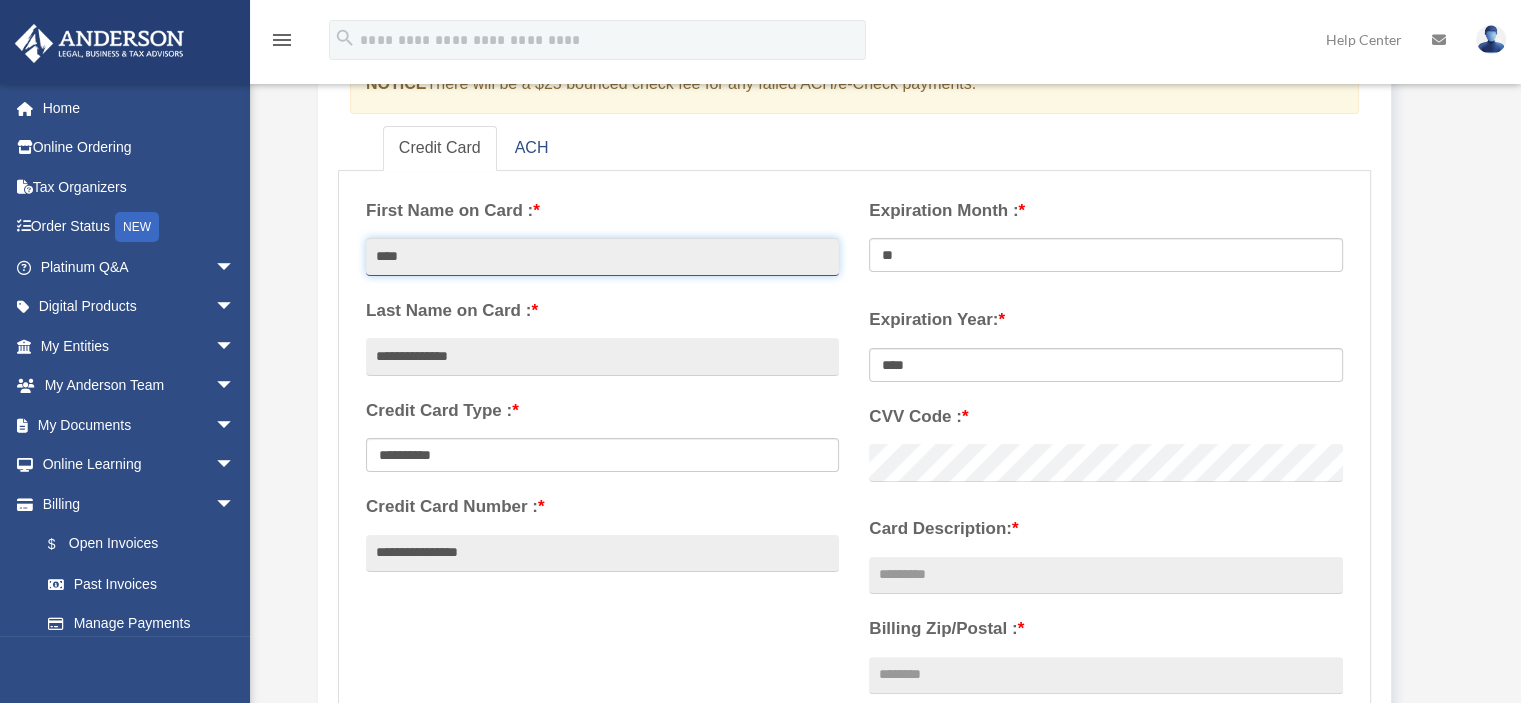 click on "****" at bounding box center (602, 257) 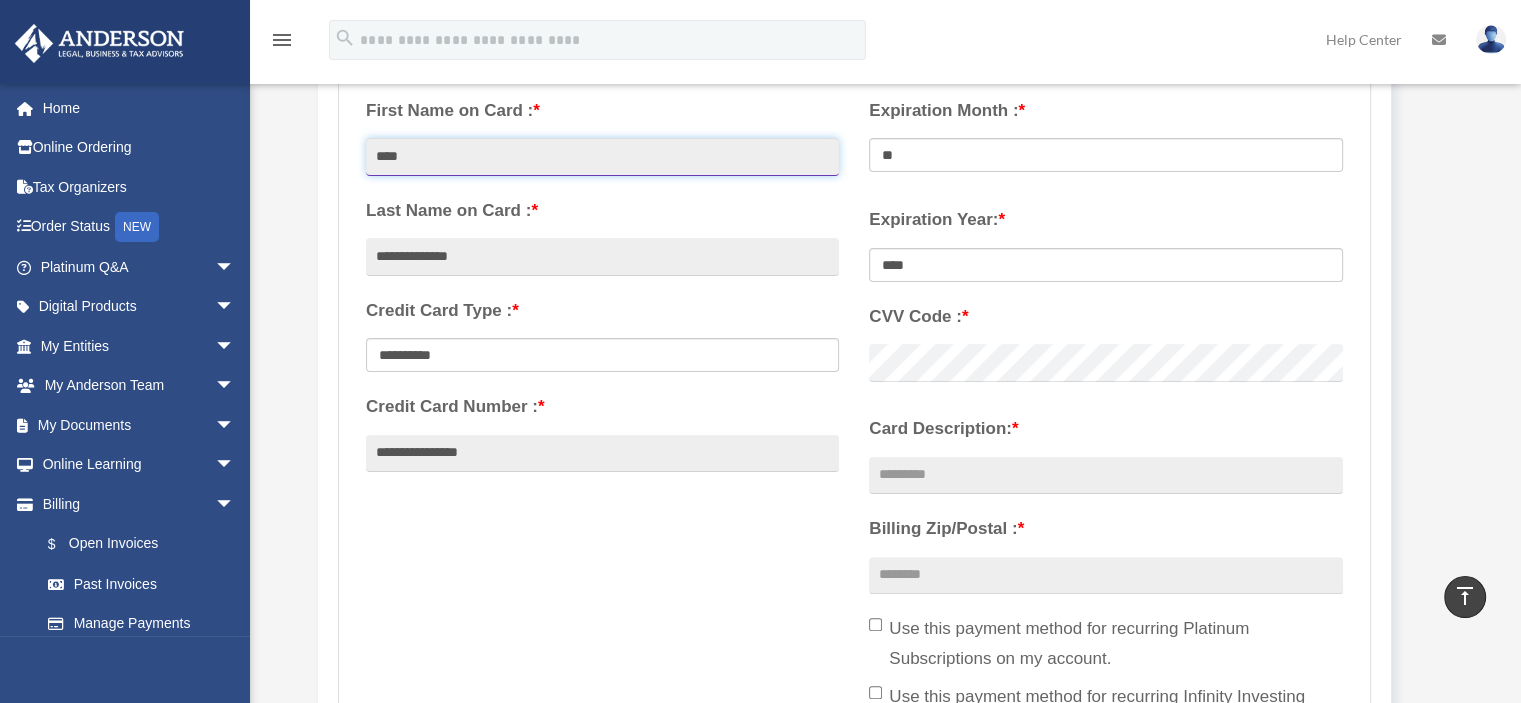 scroll, scrollTop: 400, scrollLeft: 0, axis: vertical 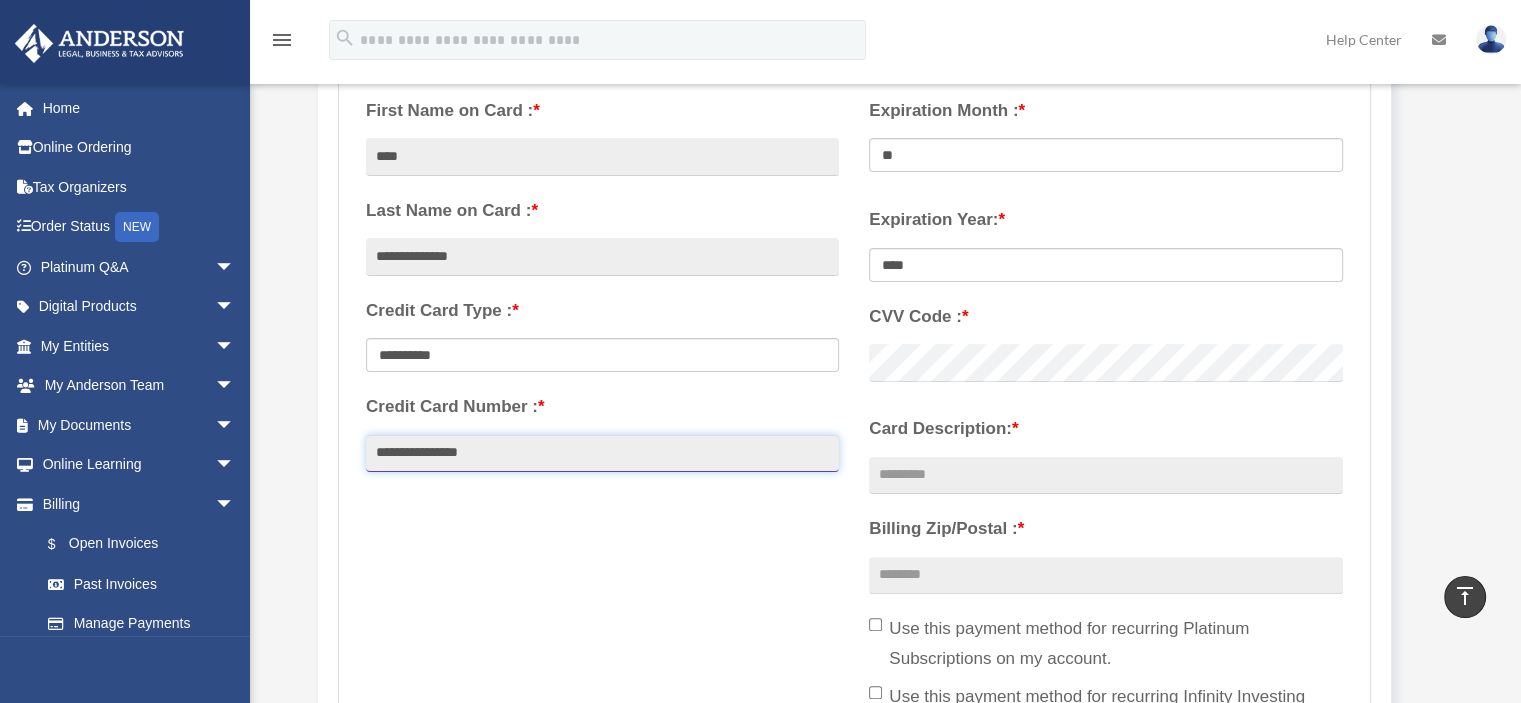drag, startPoint x: 528, startPoint y: 442, endPoint x: 300, endPoint y: 445, distance: 228.01973 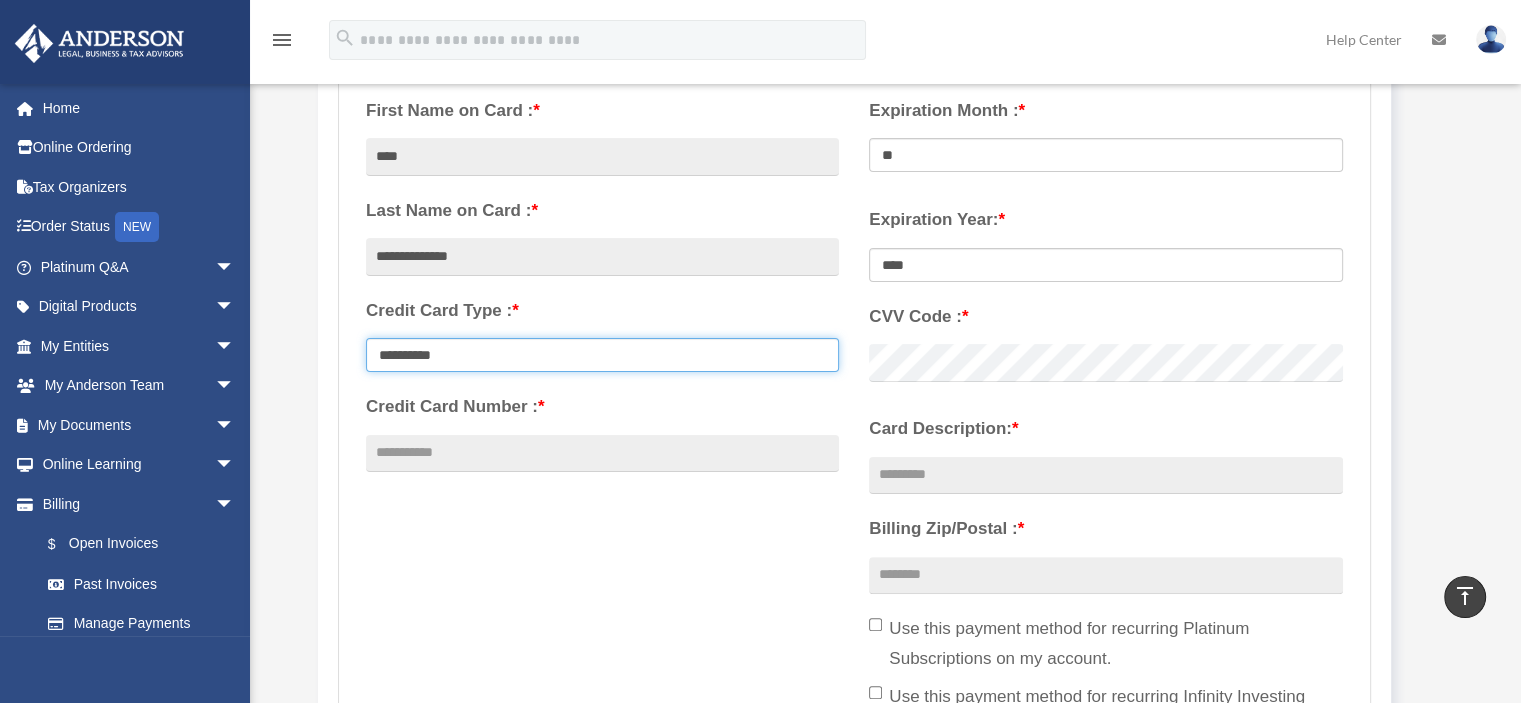 drag, startPoint x: 481, startPoint y: 351, endPoint x: 324, endPoint y: 347, distance: 157.05095 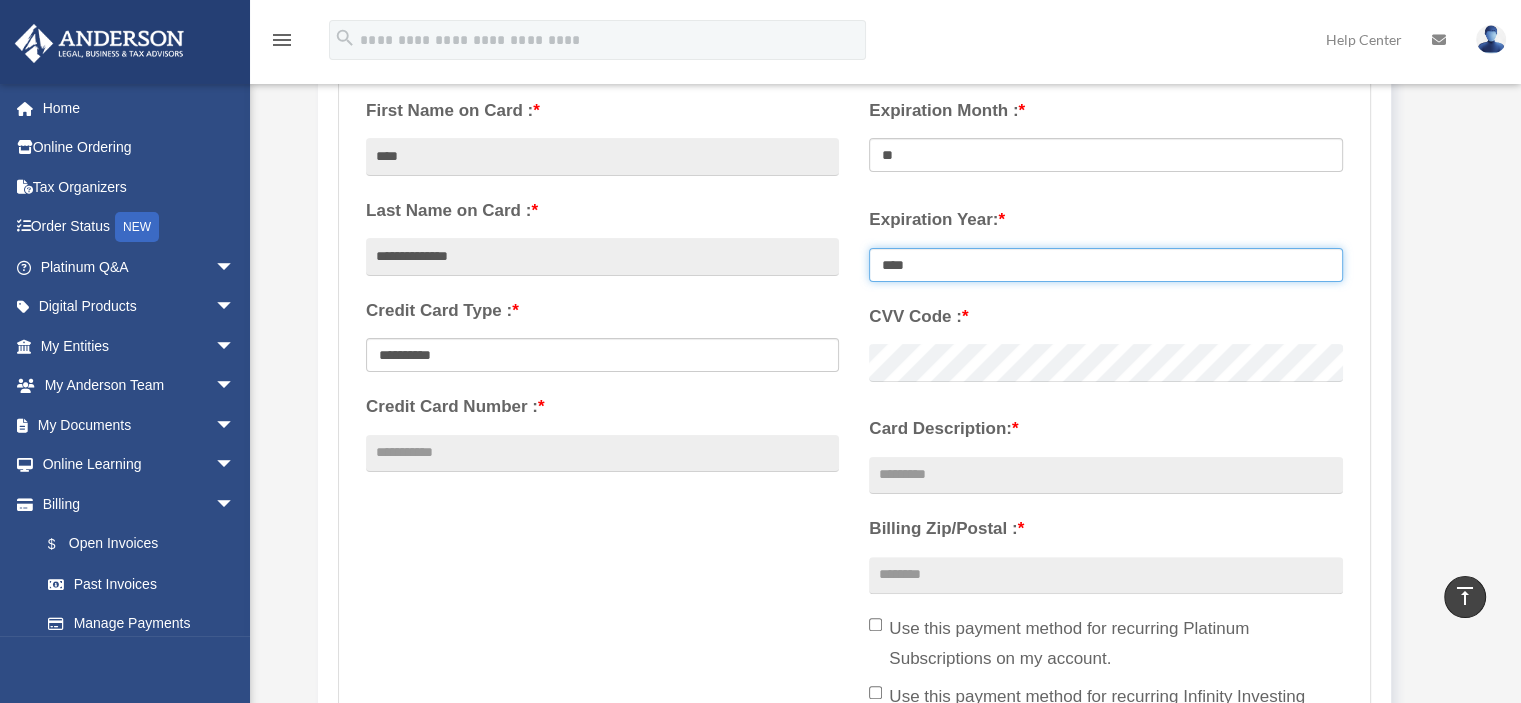 drag, startPoint x: 942, startPoint y: 263, endPoint x: 861, endPoint y: 259, distance: 81.09871 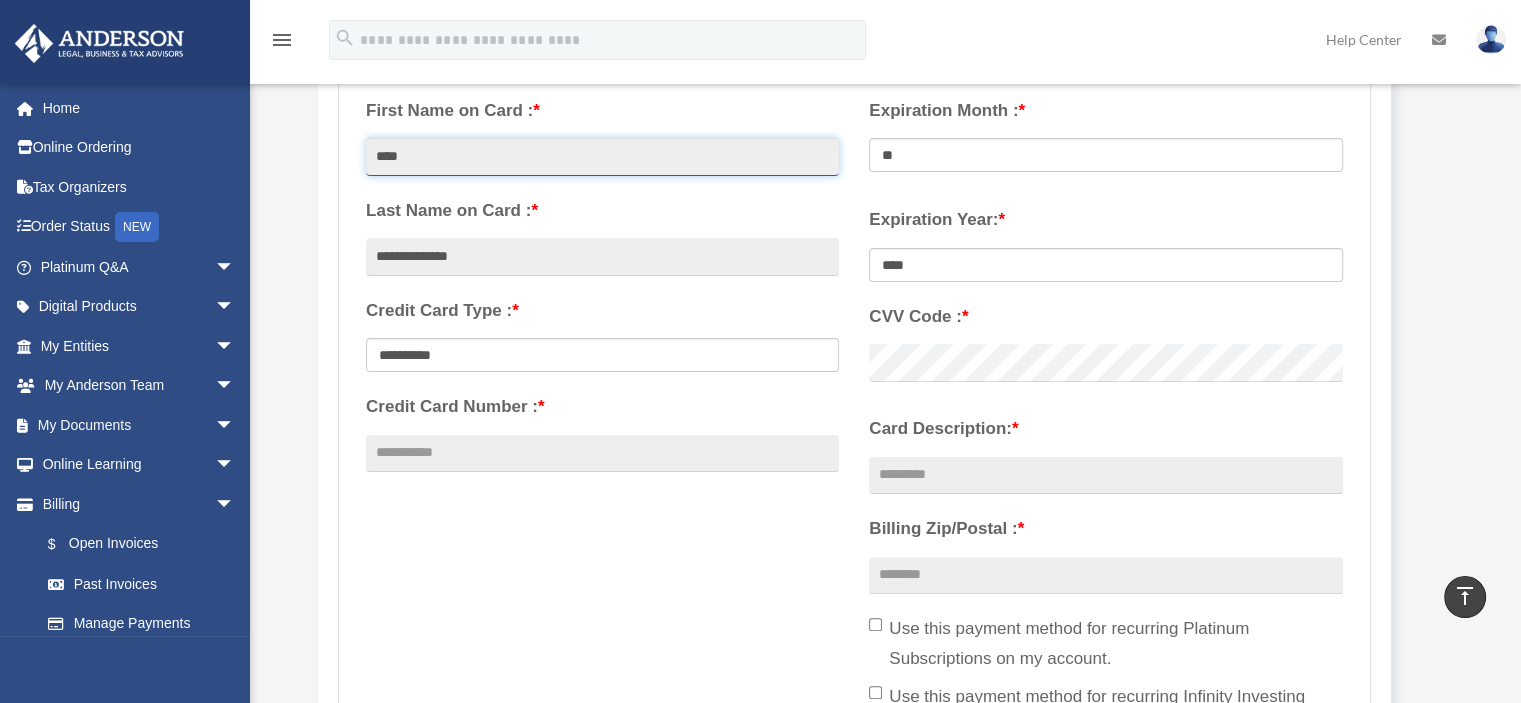 click on "****" at bounding box center [602, 157] 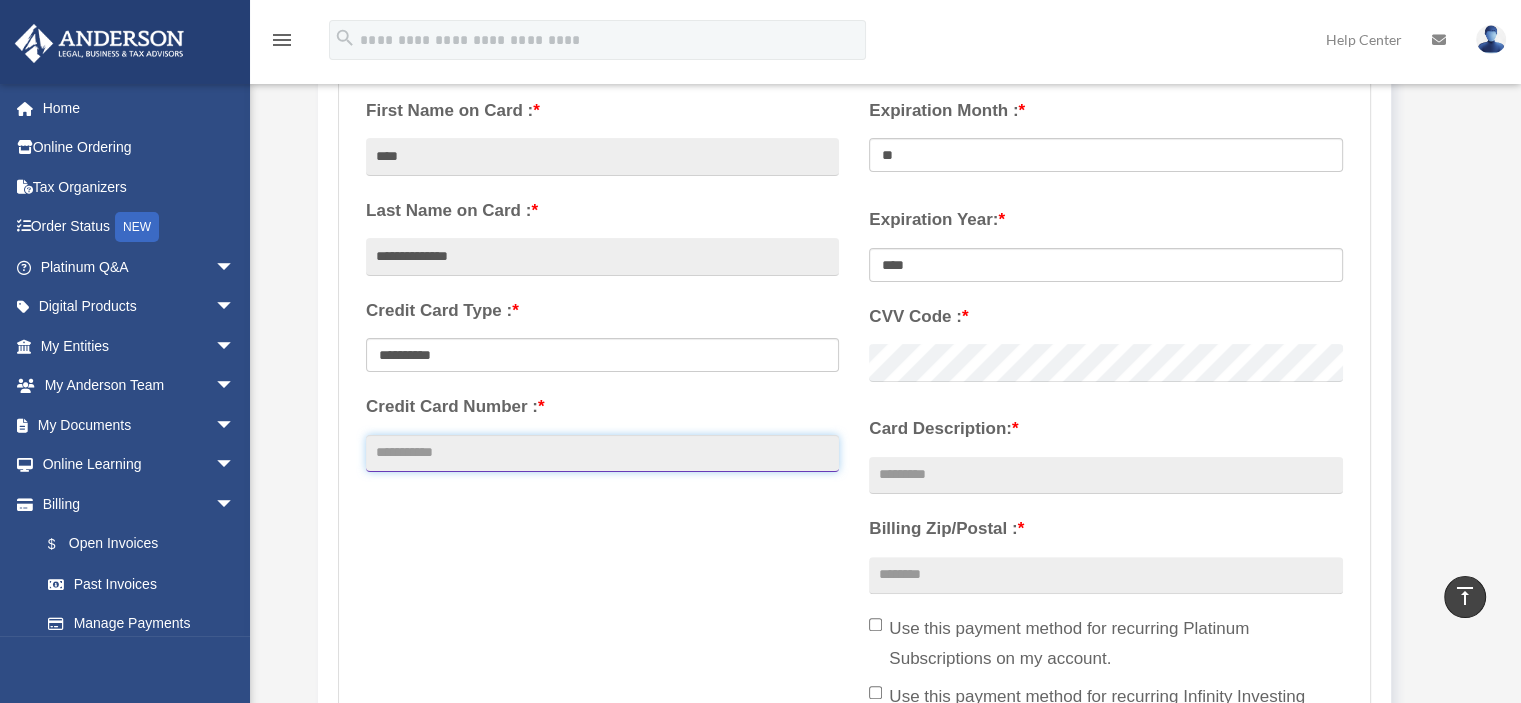 type on "**********" 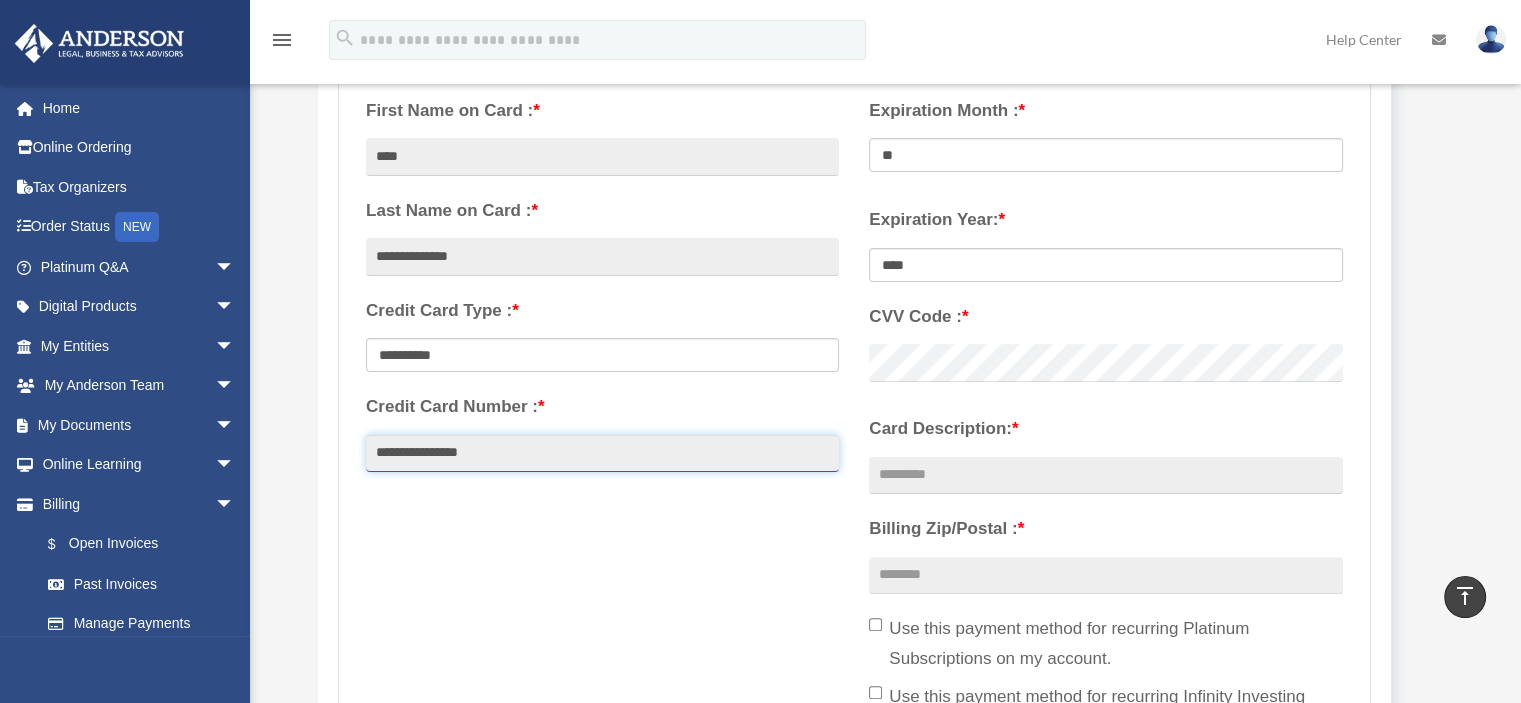 click on "**********" at bounding box center [602, 454] 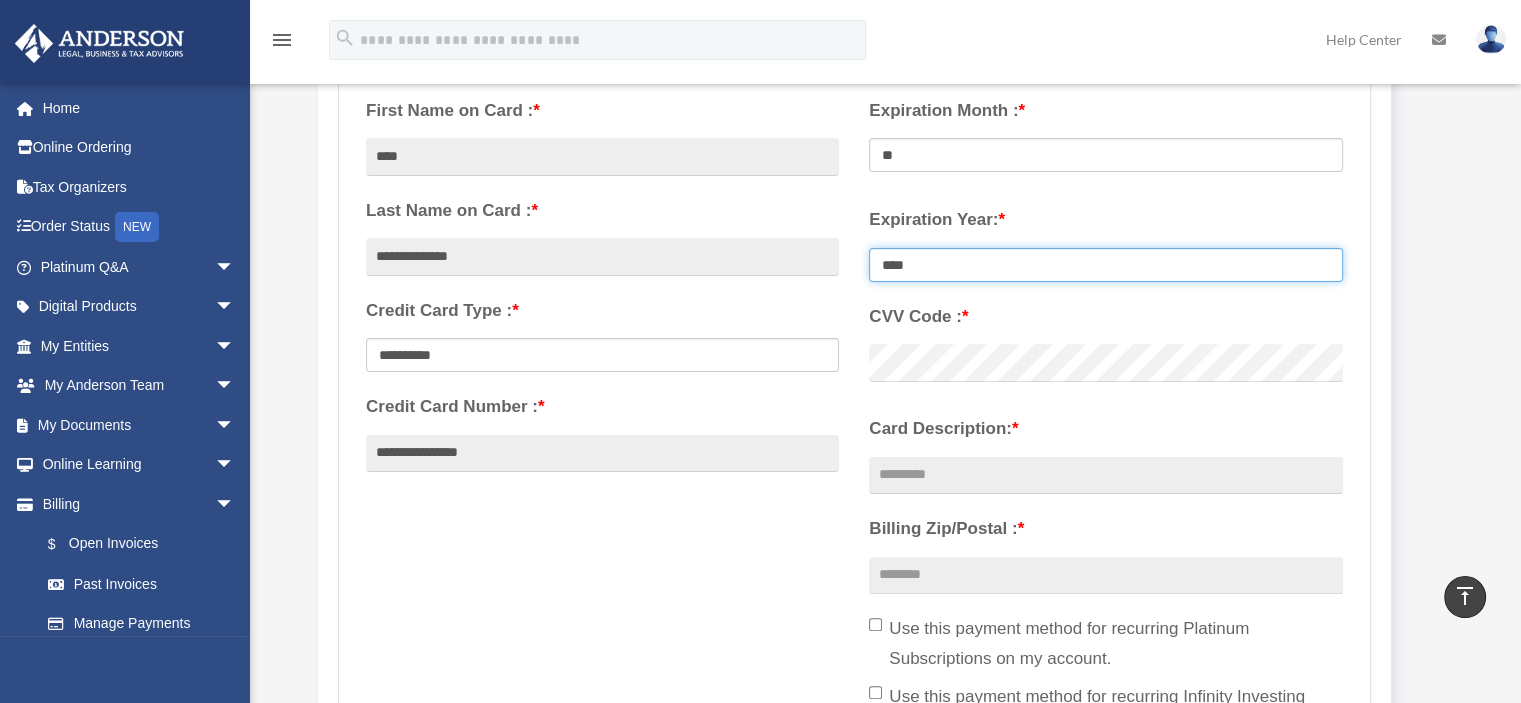 click on "****
****
****
****
****
****
****
**** ****" at bounding box center (1105, 265) 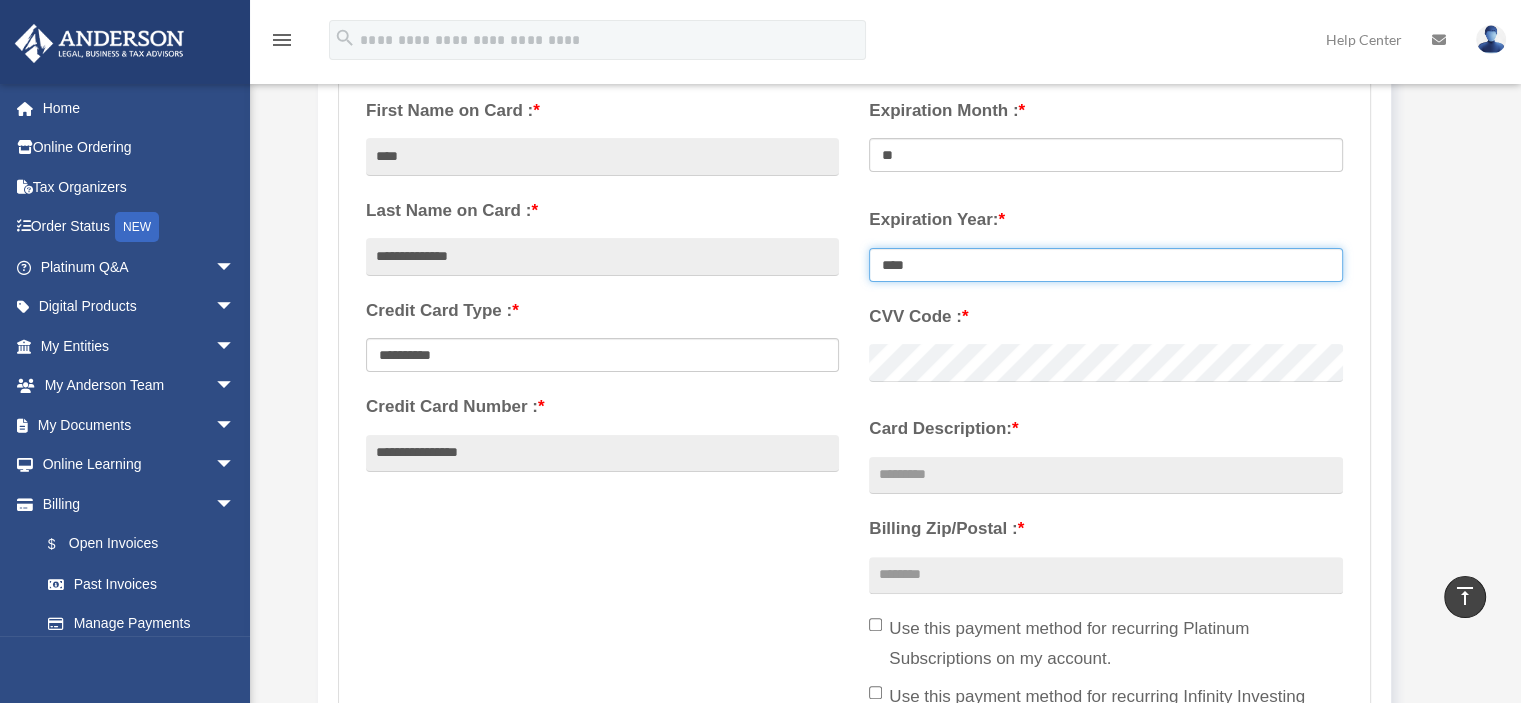 select on "****" 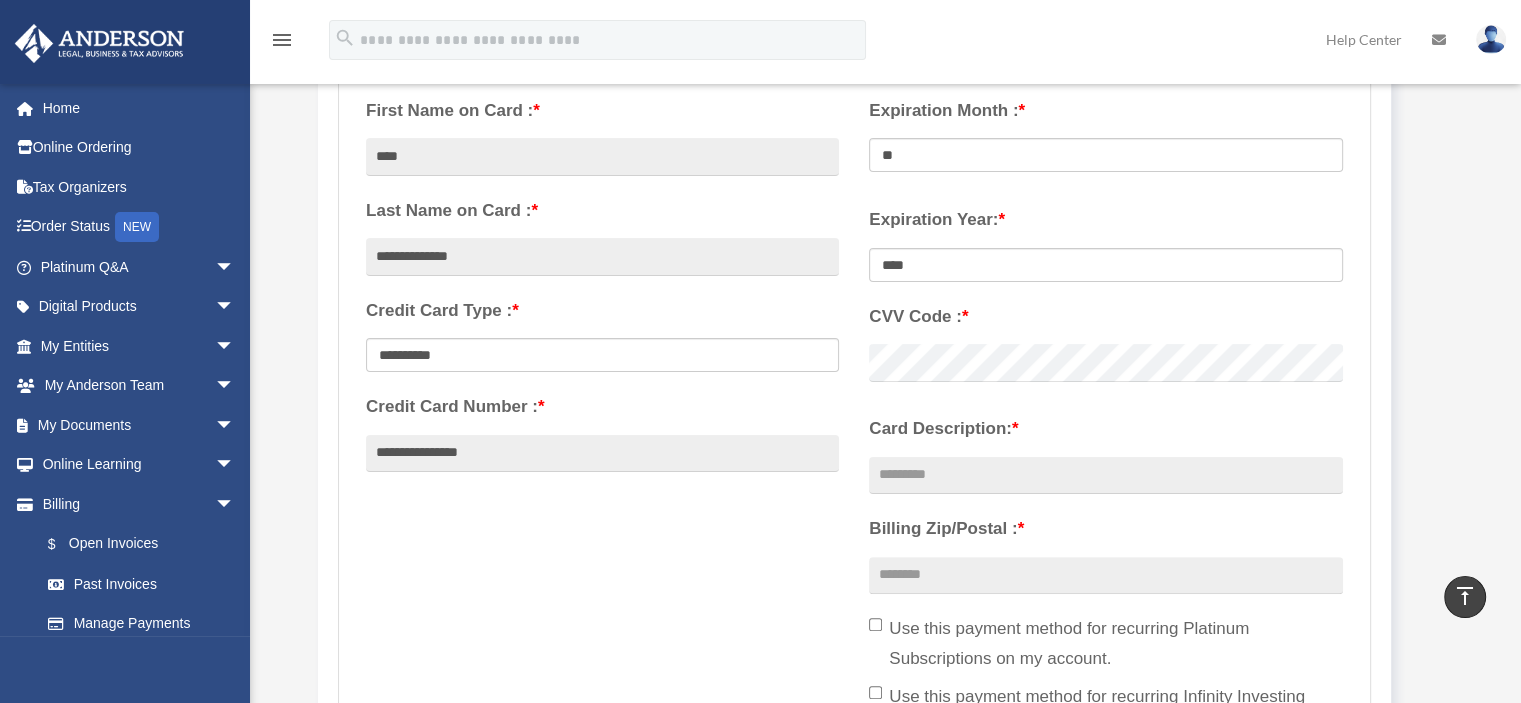 click on "**********" at bounding box center [602, 287] 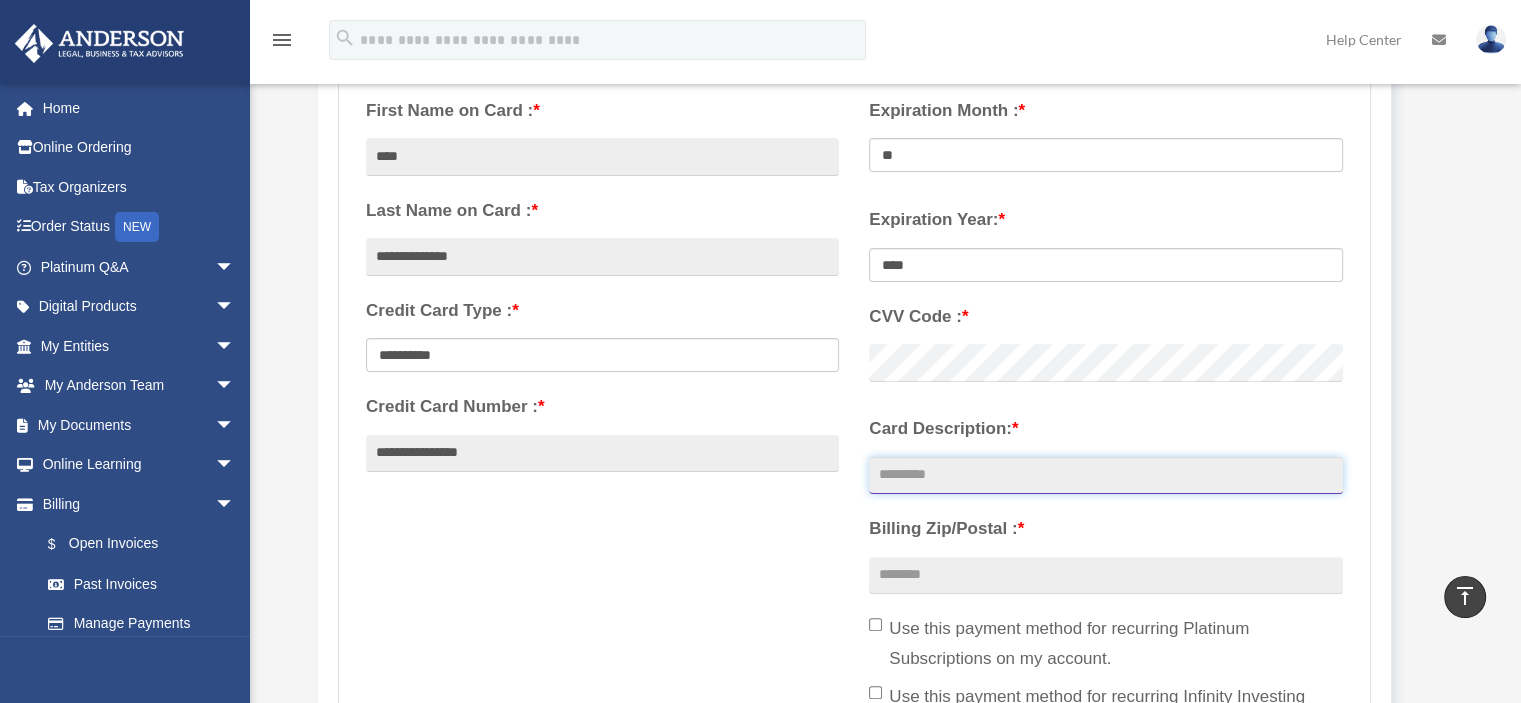 click on "Card Description: *" at bounding box center (1105, 476) 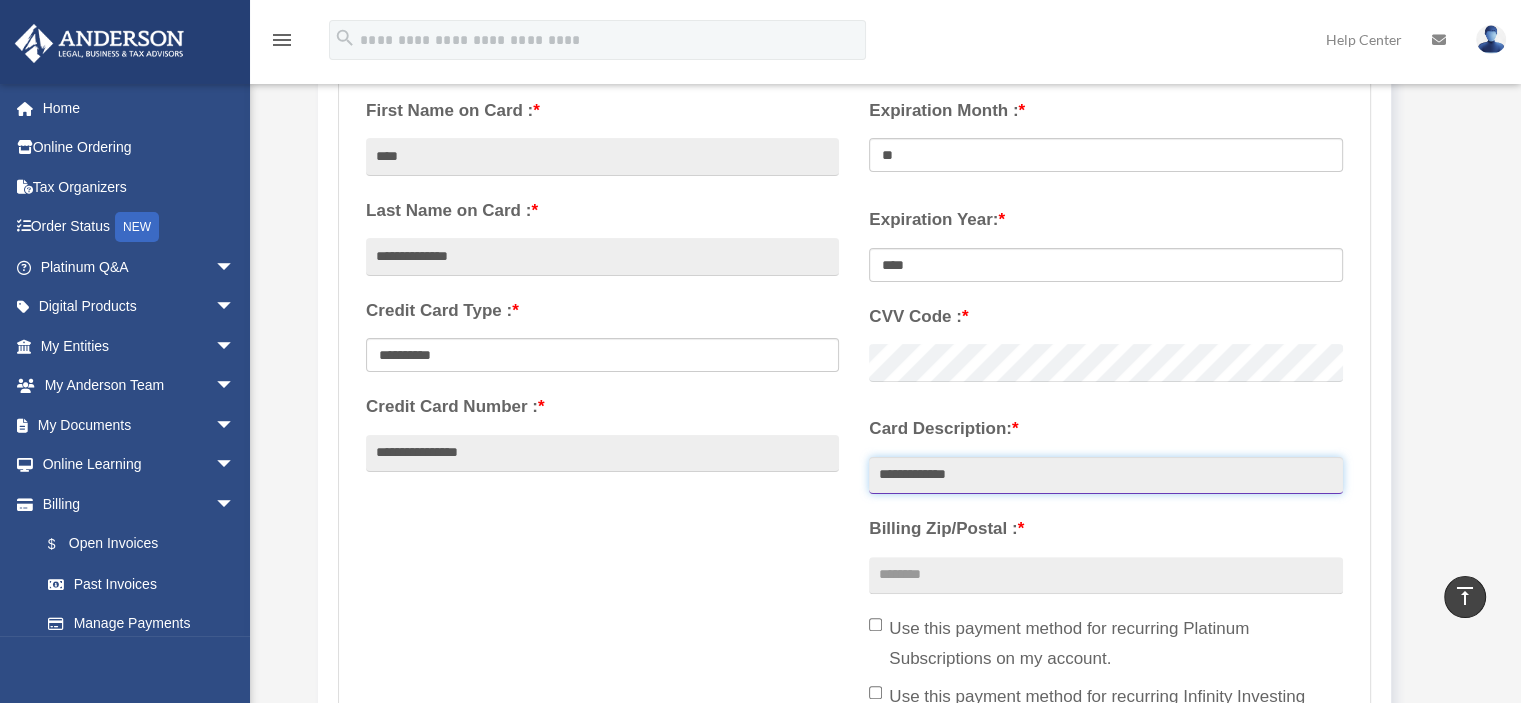 type on "**********" 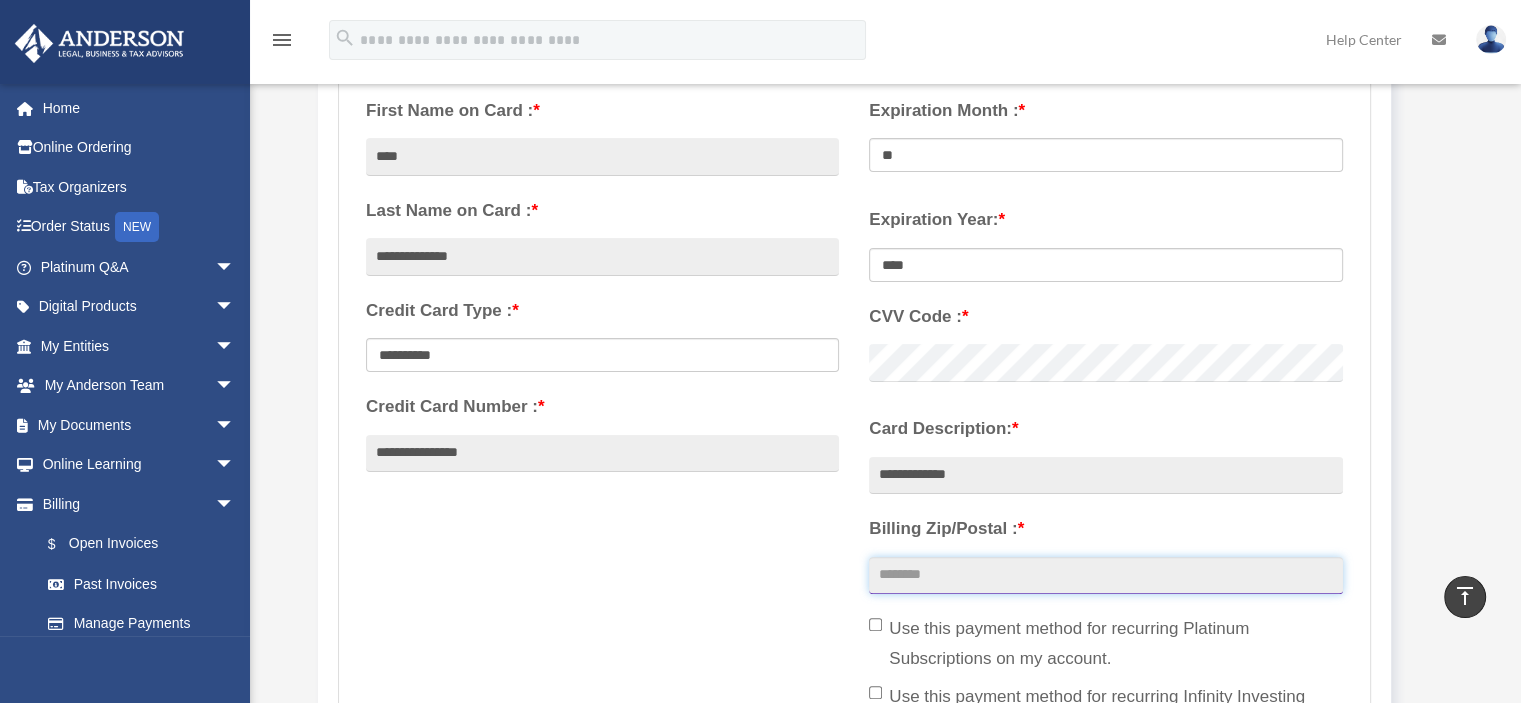 click on "Billing Zip/Postal : *" at bounding box center (1105, 576) 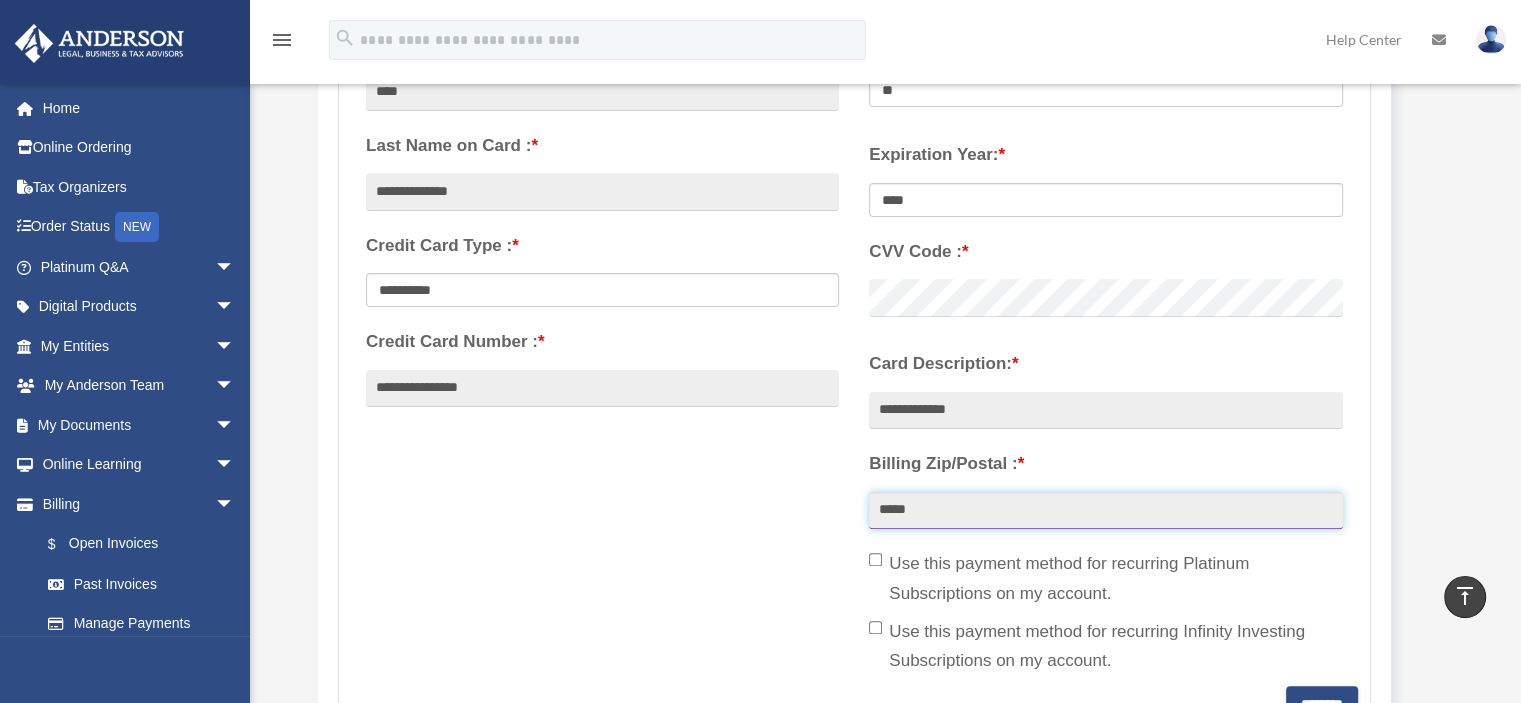scroll, scrollTop: 500, scrollLeft: 0, axis: vertical 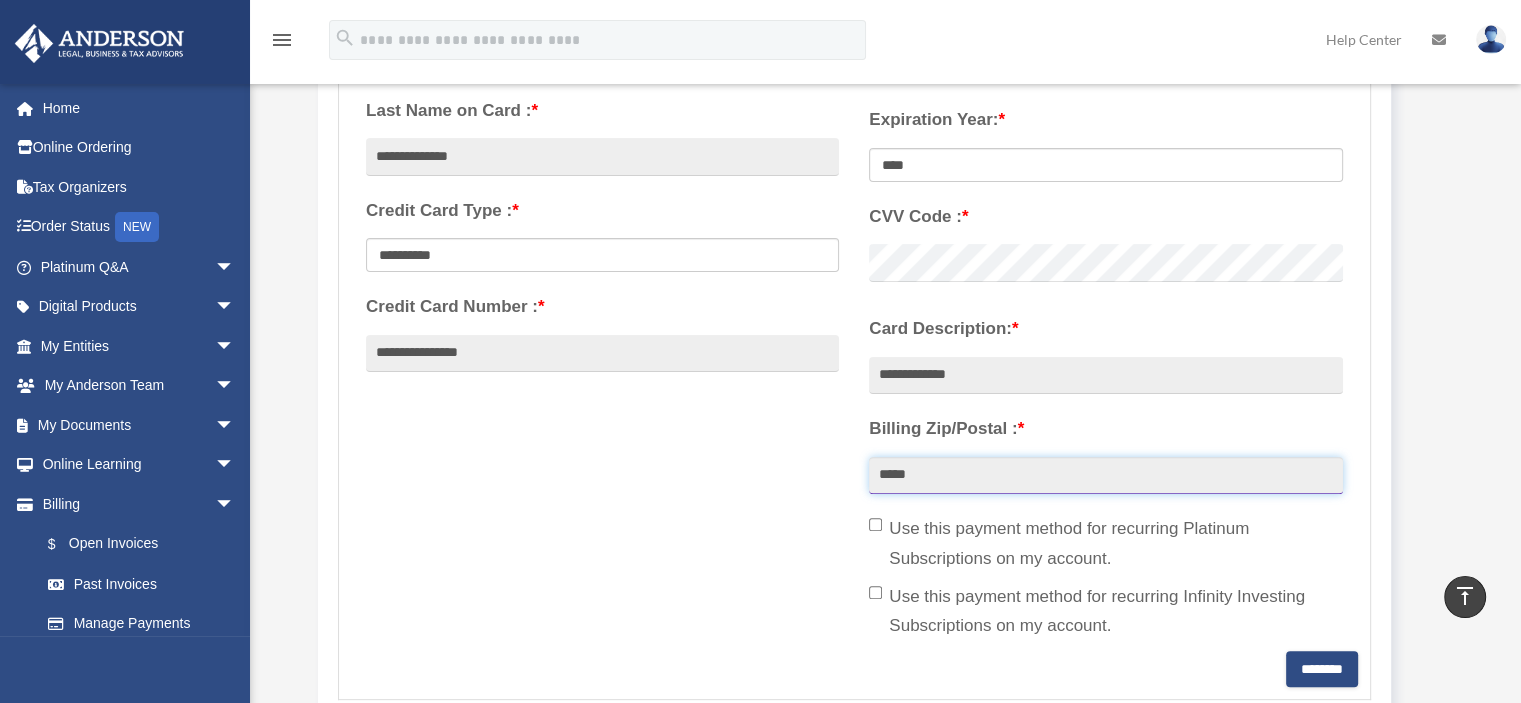type on "*****" 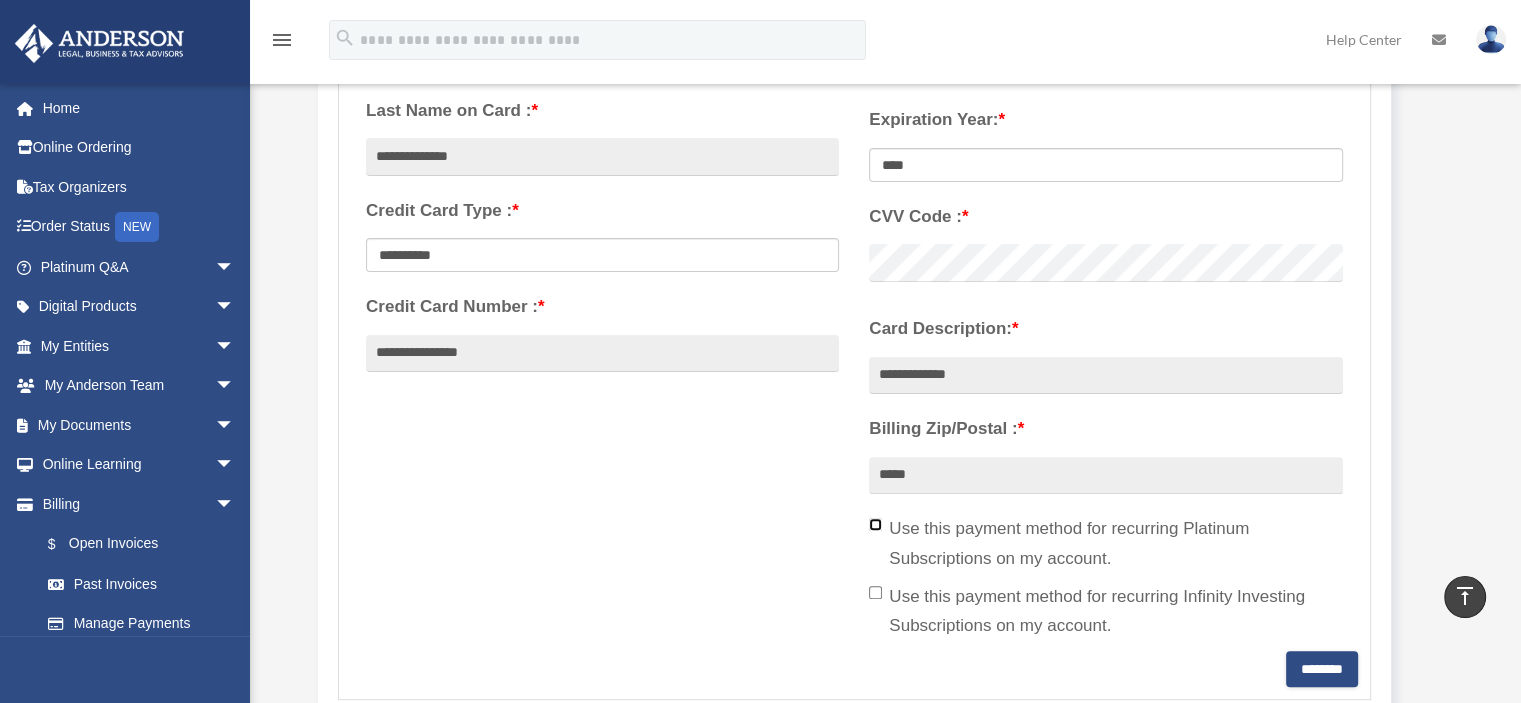 scroll, scrollTop: 600, scrollLeft: 0, axis: vertical 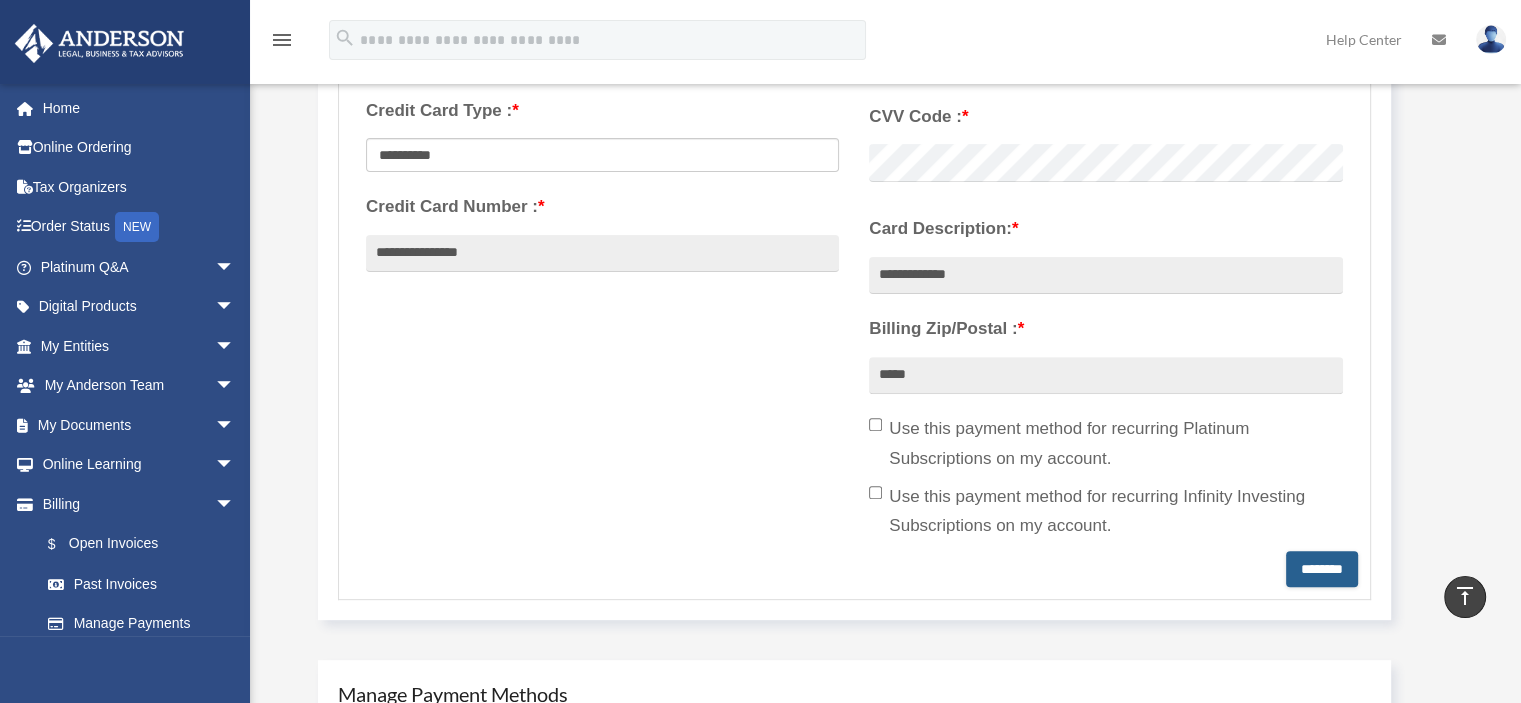 click on "********" at bounding box center [1322, 569] 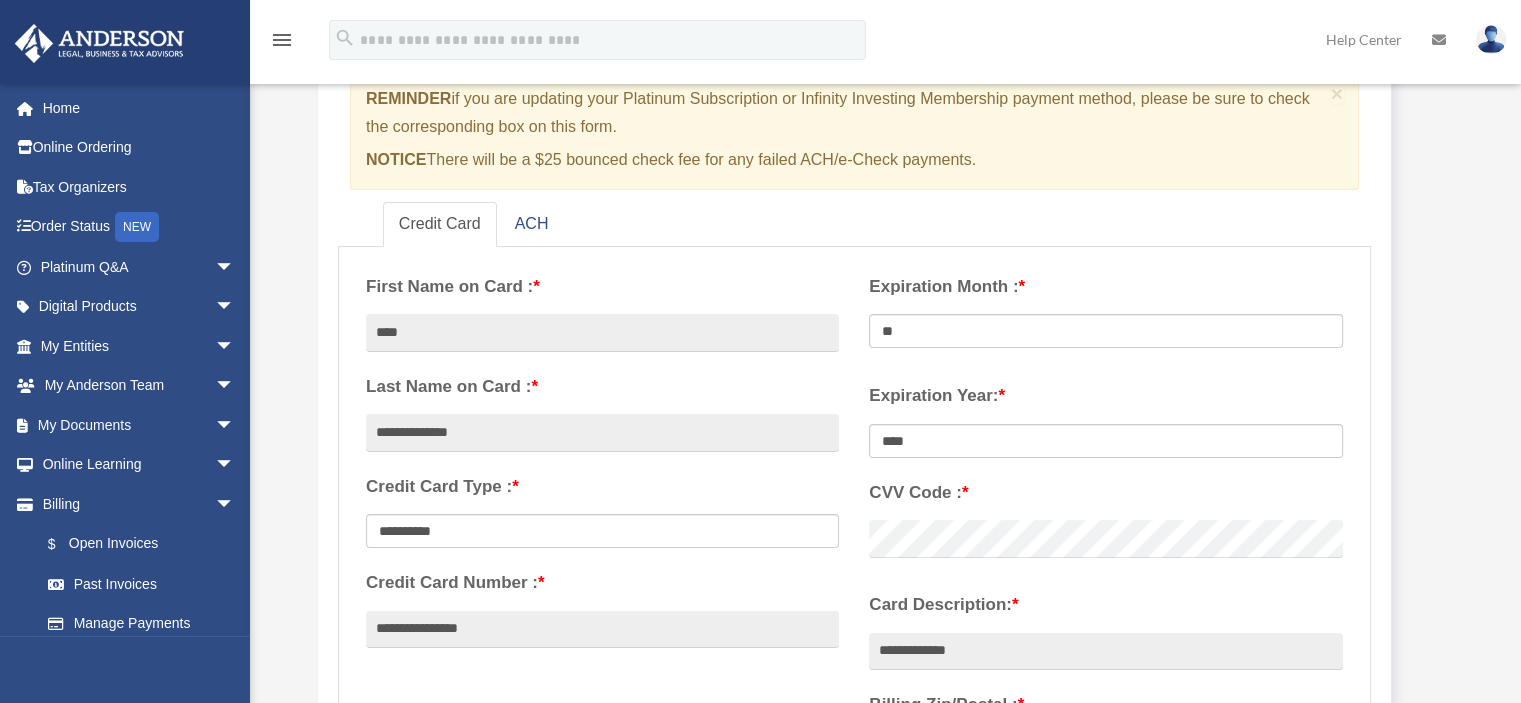 scroll, scrollTop: 100, scrollLeft: 0, axis: vertical 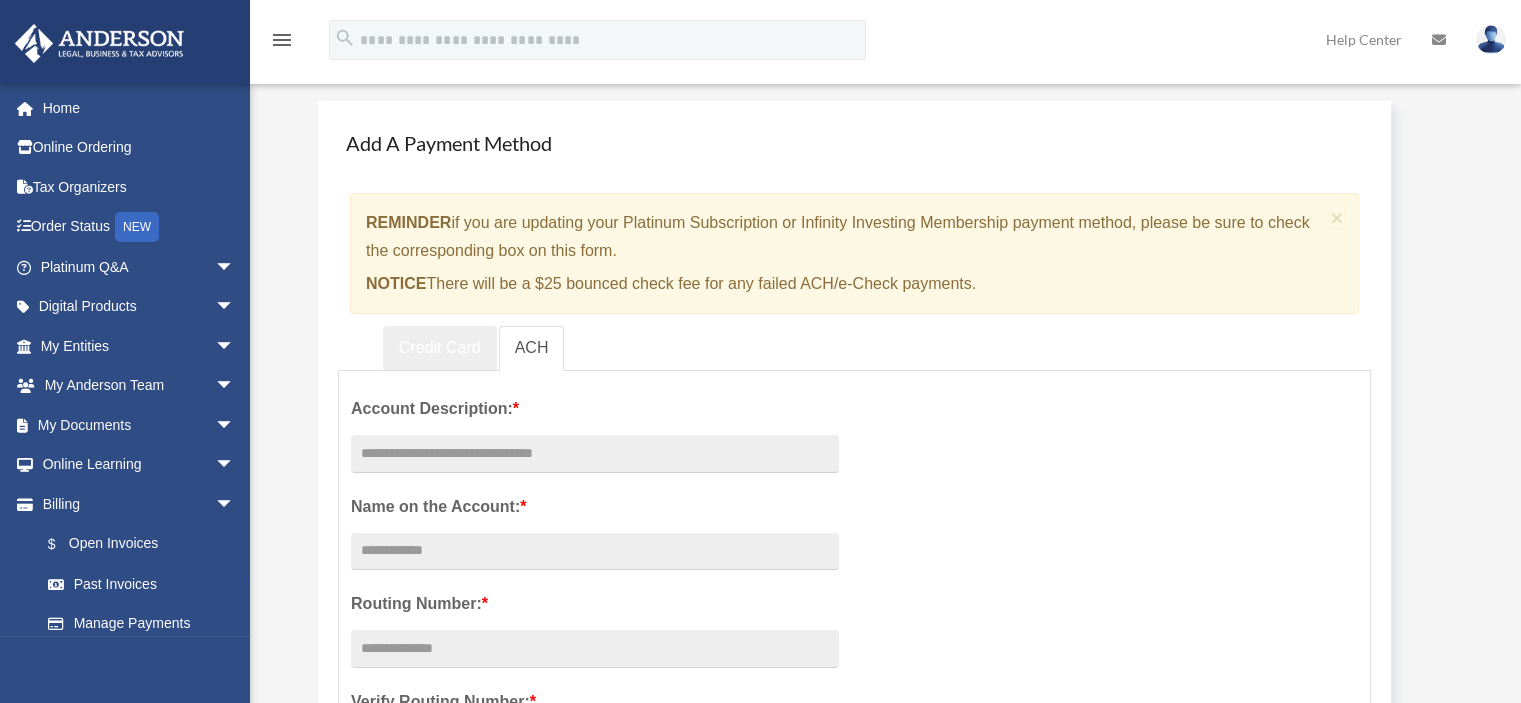 click on "Credit Card" at bounding box center [440, 348] 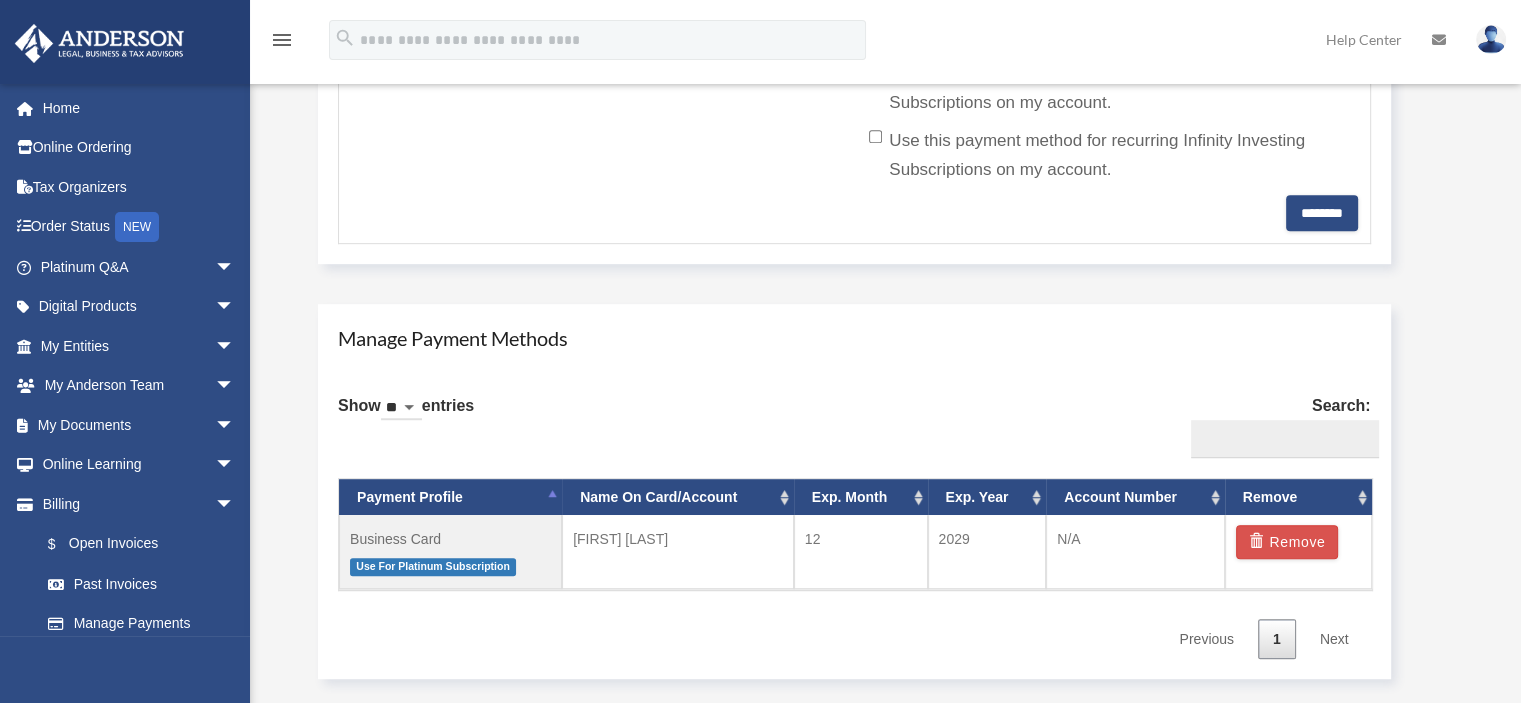 scroll, scrollTop: 1100, scrollLeft: 0, axis: vertical 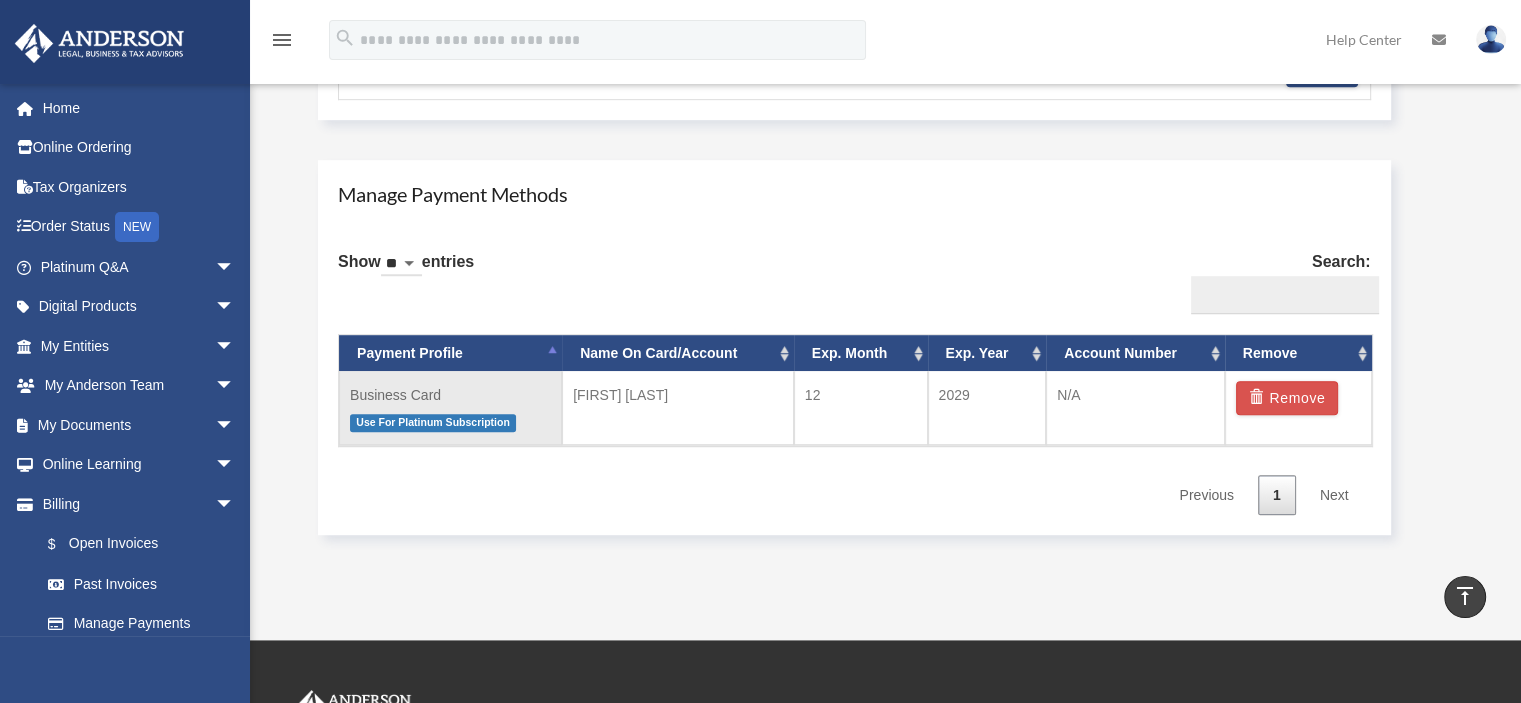 click on "Use For Platinum Subscription" at bounding box center [450, 421] 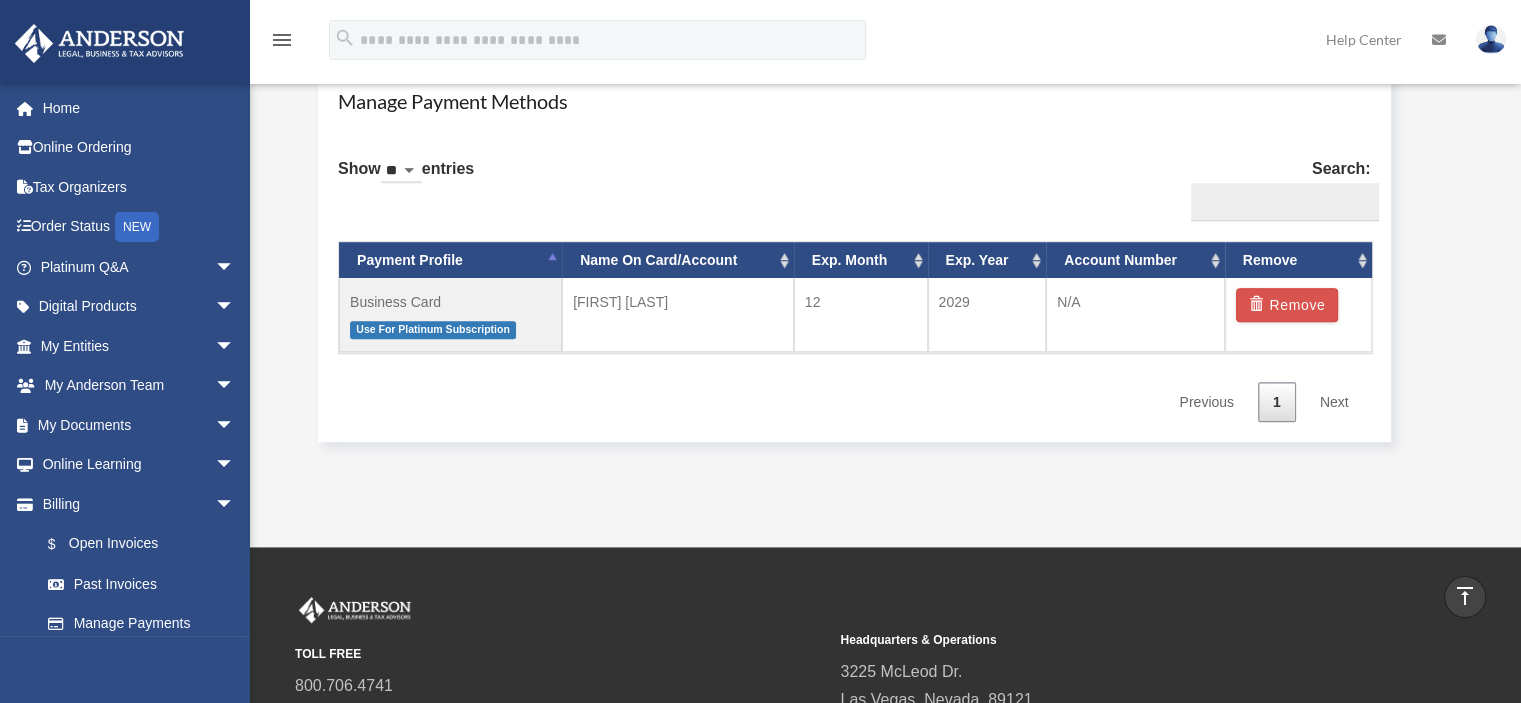 scroll, scrollTop: 1200, scrollLeft: 0, axis: vertical 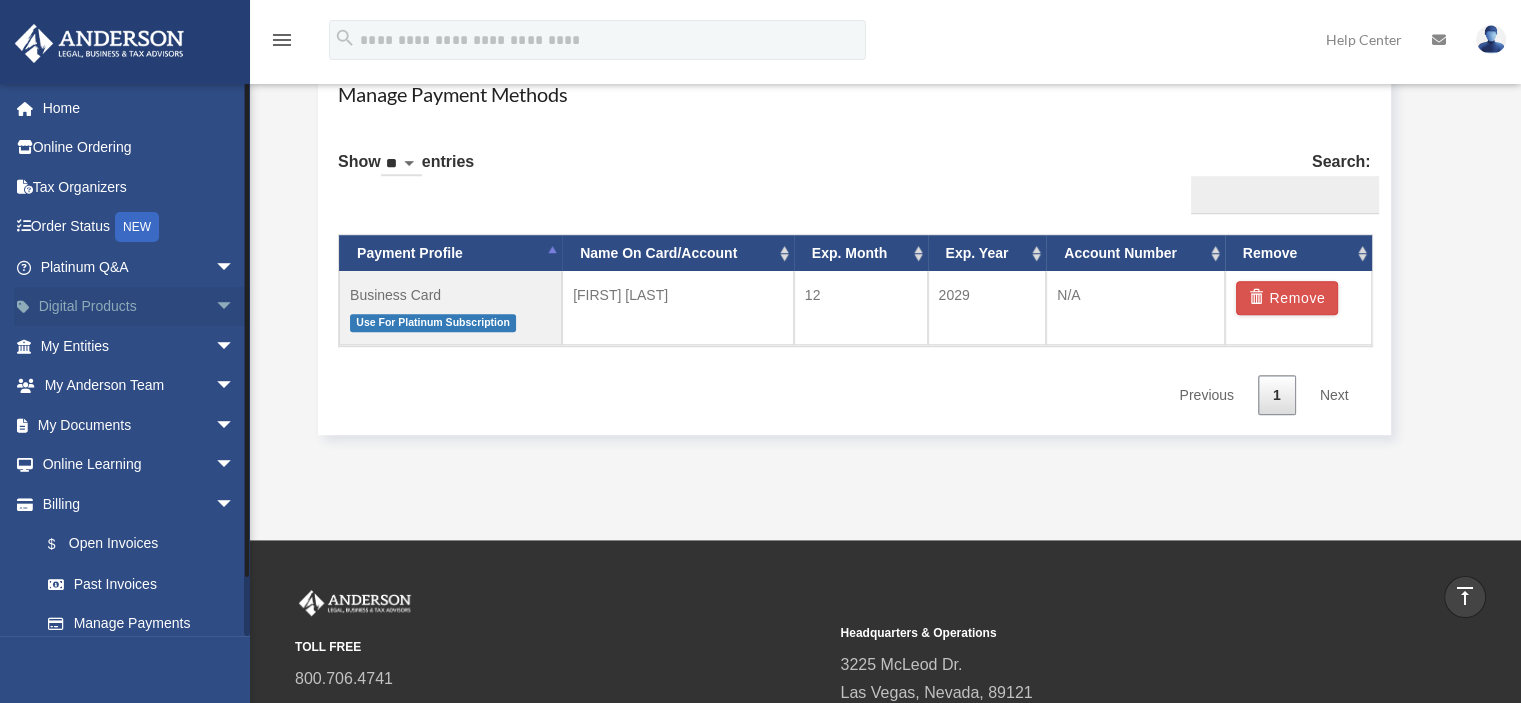 click on "arrow_drop_down" at bounding box center (235, 307) 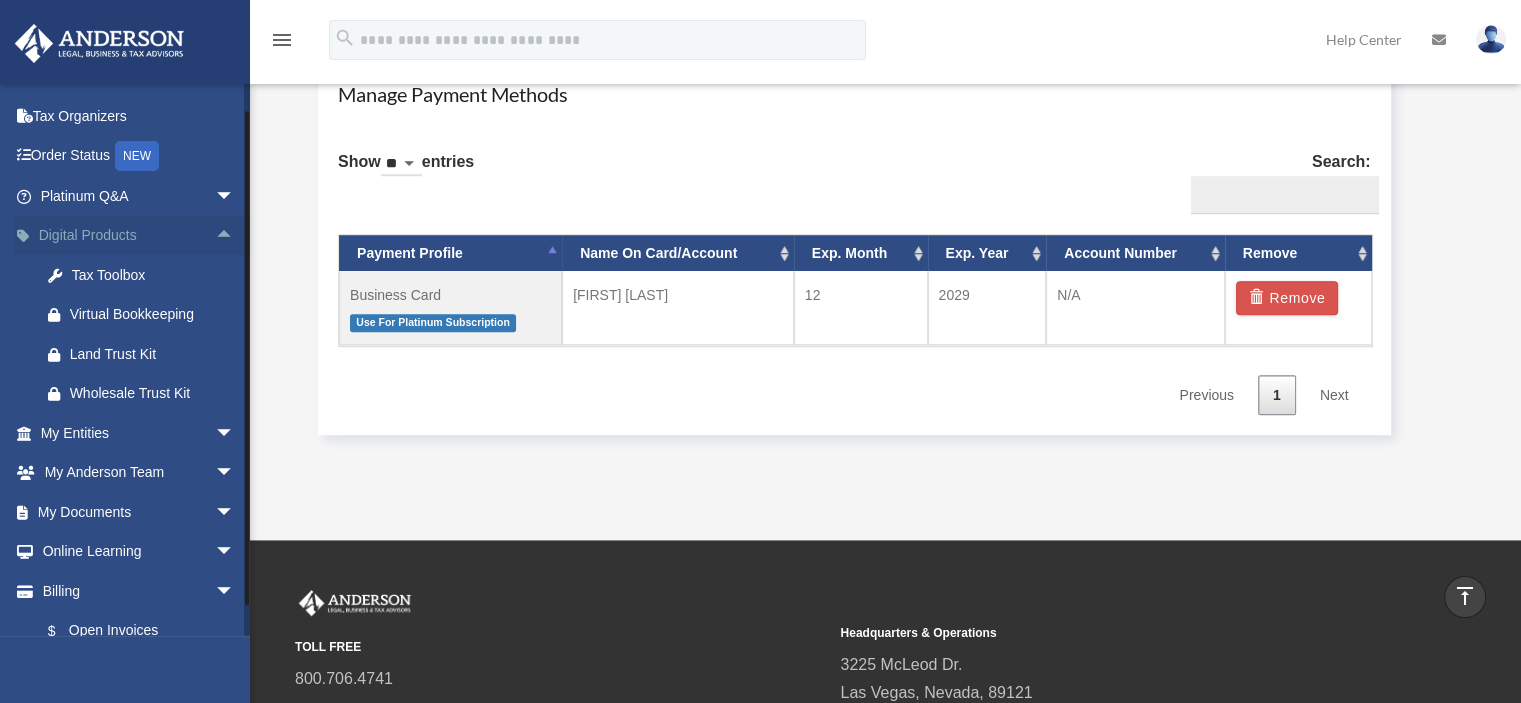 scroll, scrollTop: 100, scrollLeft: 0, axis: vertical 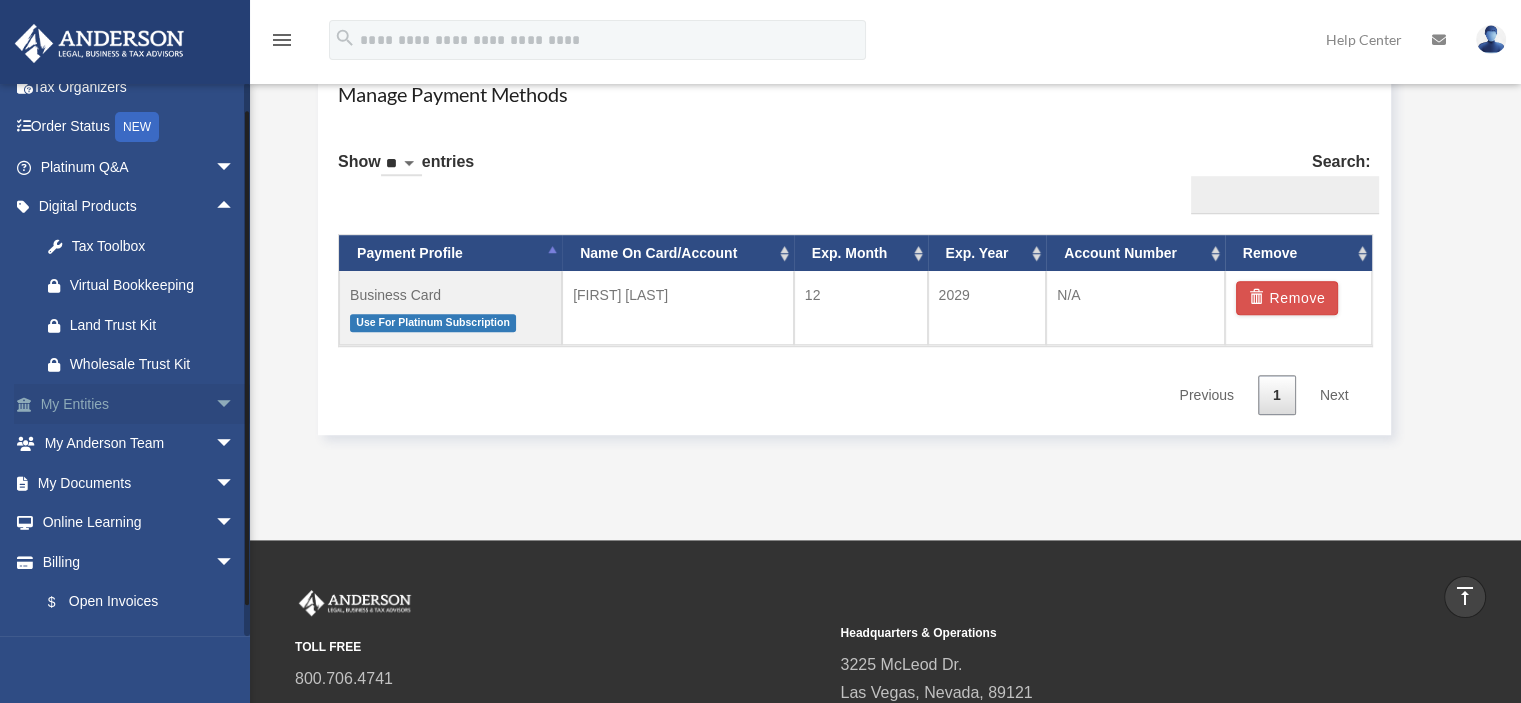 click on "arrow_drop_down" at bounding box center [235, 404] 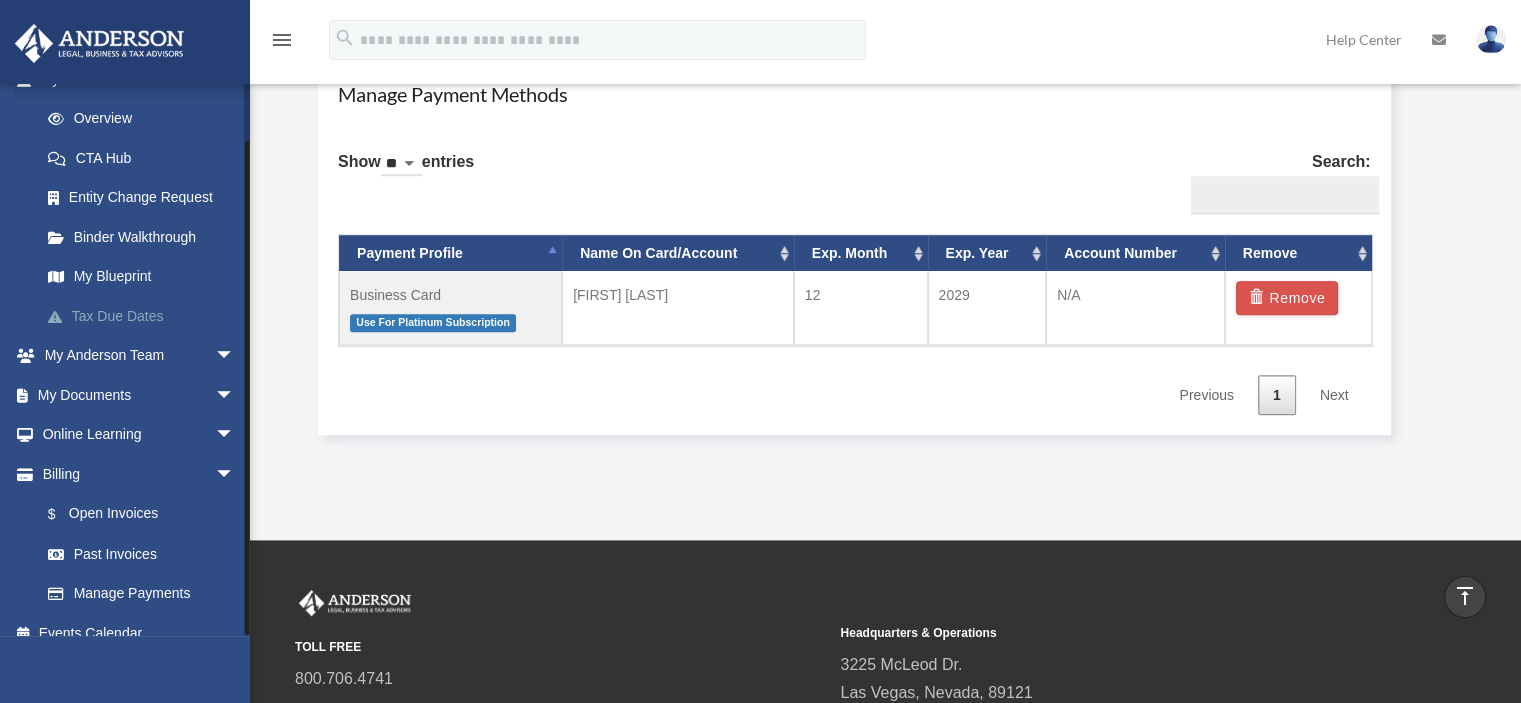scroll, scrollTop: 446, scrollLeft: 0, axis: vertical 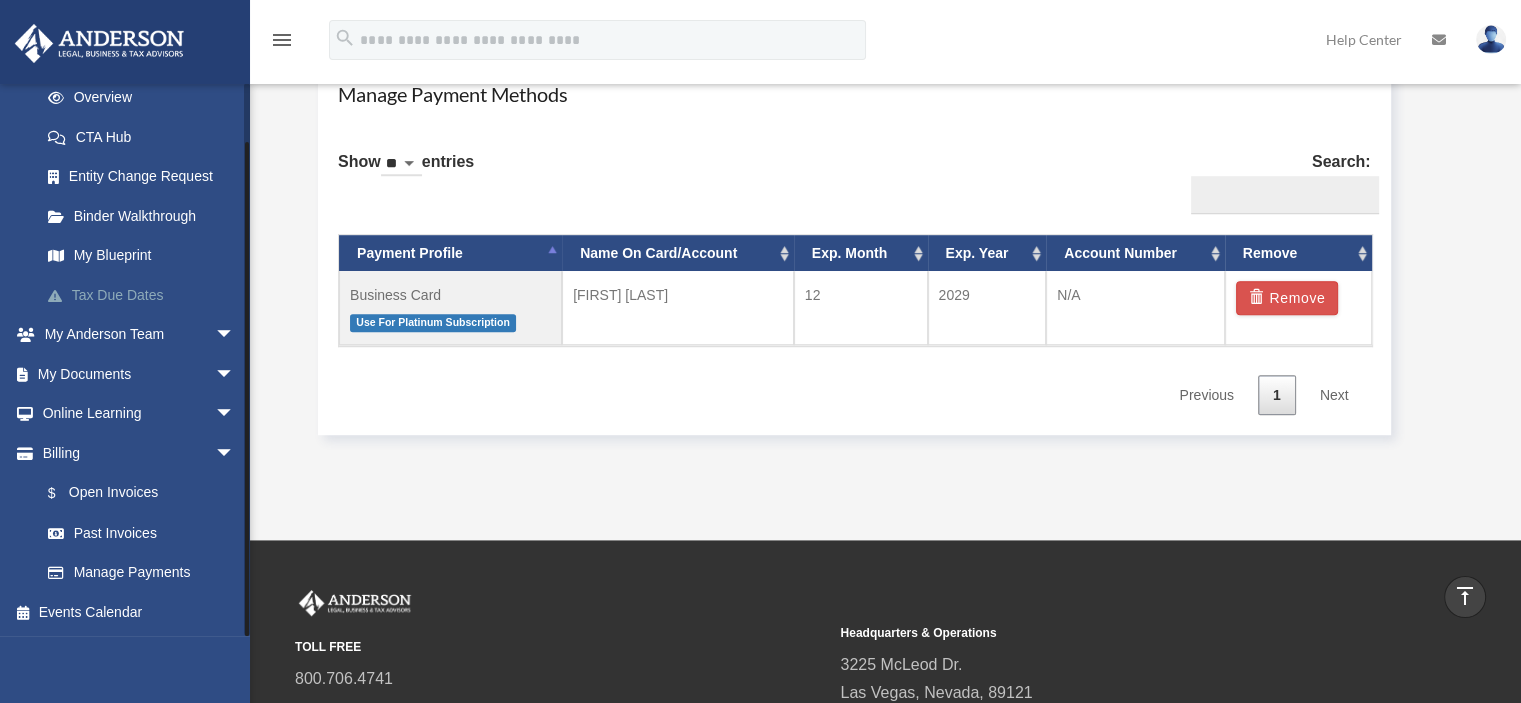 click on "Tax Due Dates" at bounding box center [146, 295] 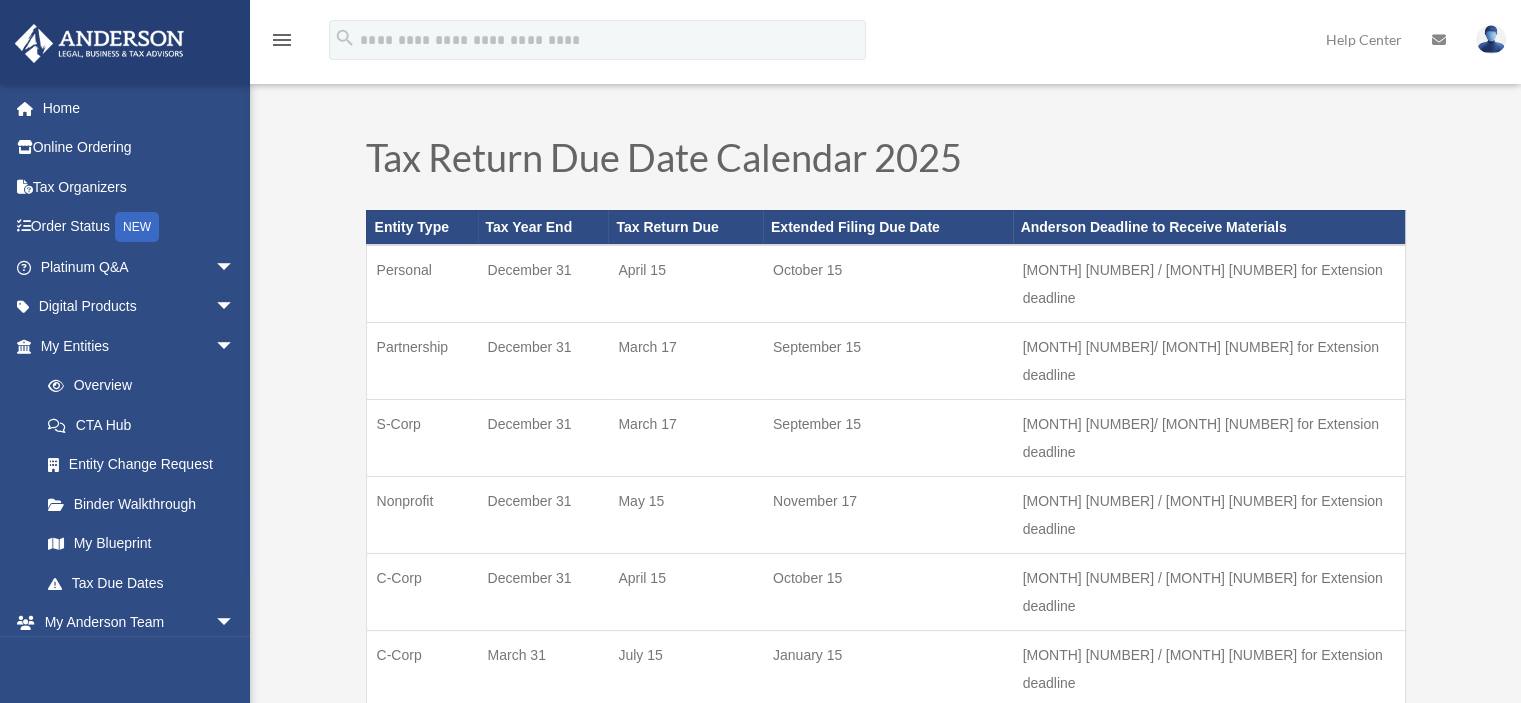 scroll, scrollTop: 100, scrollLeft: 0, axis: vertical 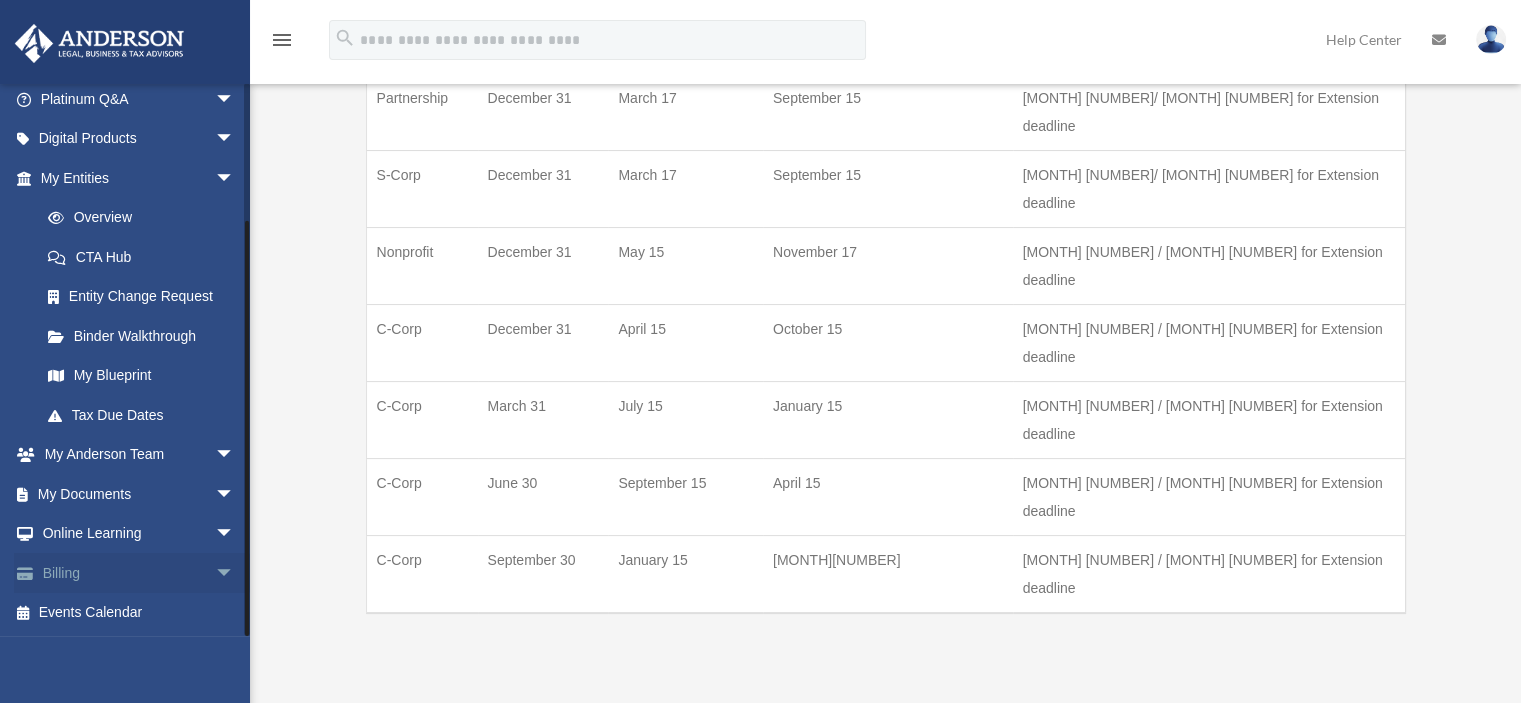 click on "Billing arrow_drop_down" at bounding box center (139, 573) 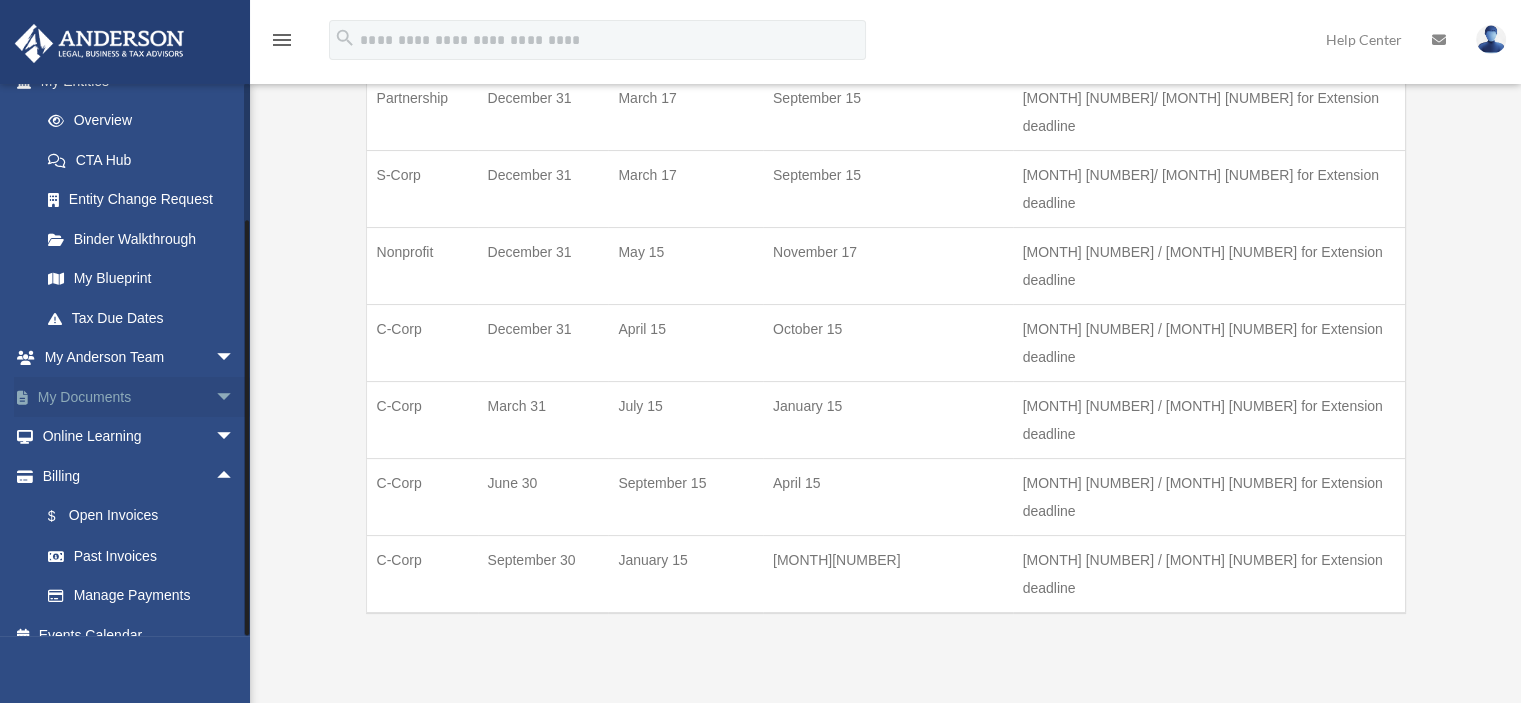scroll, scrollTop: 288, scrollLeft: 0, axis: vertical 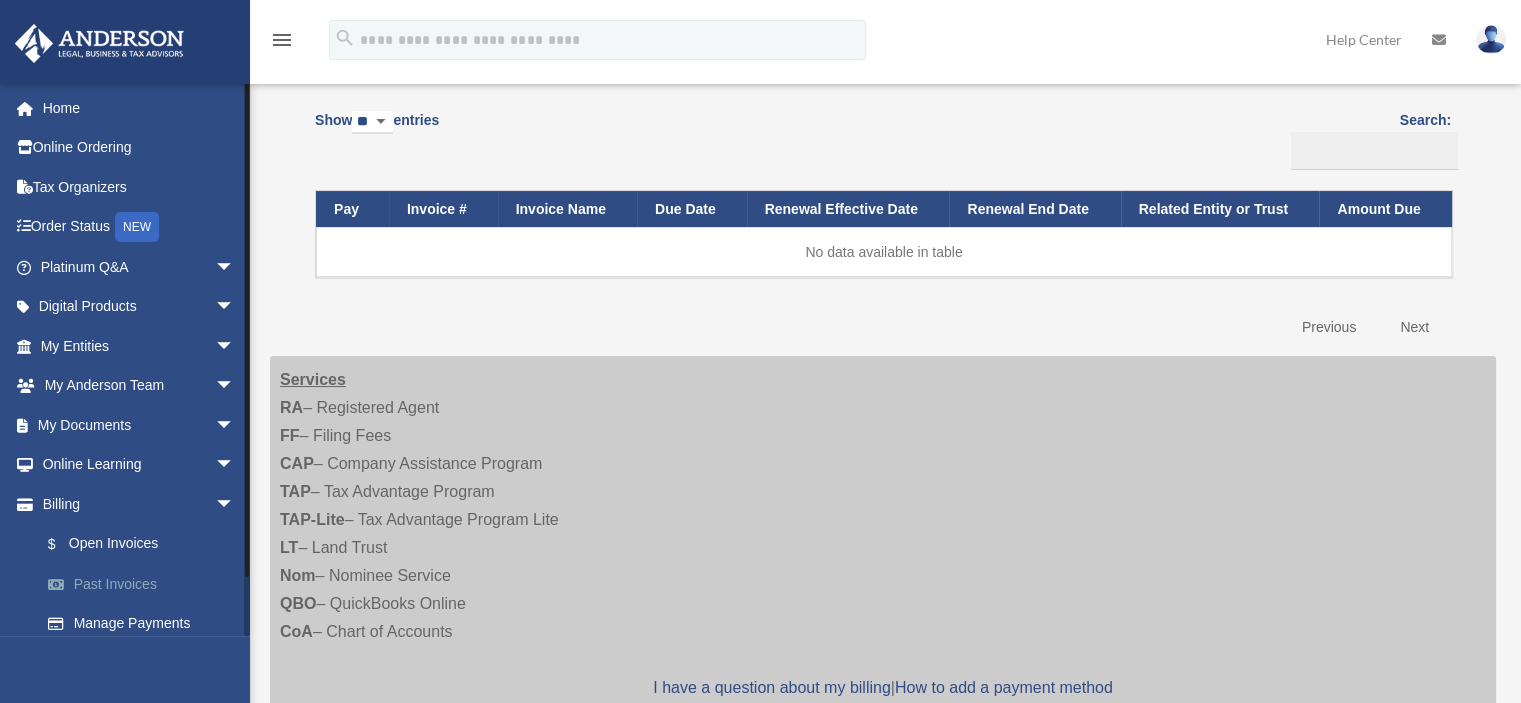 click on "Past Invoices" at bounding box center [146, 584] 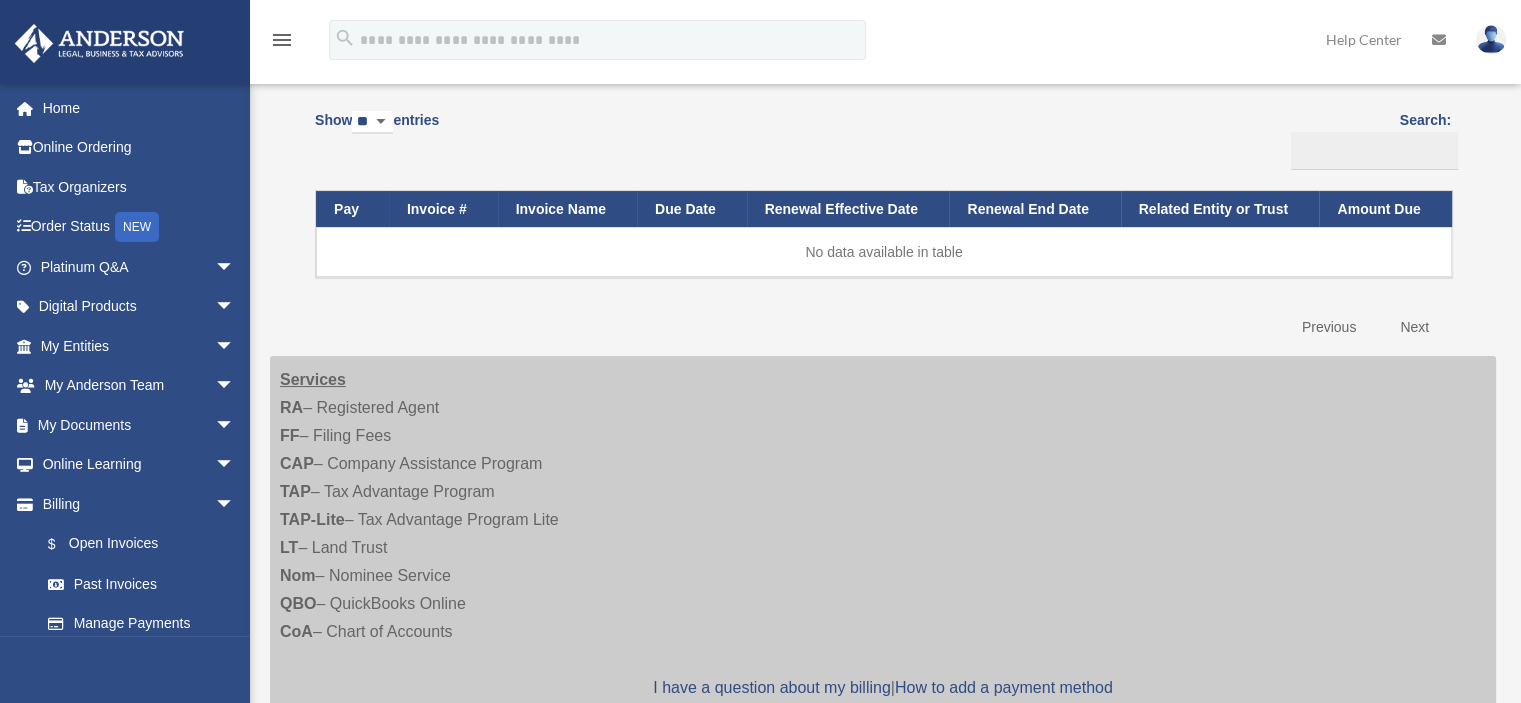click on "** ** ** ***" at bounding box center (372, 122) 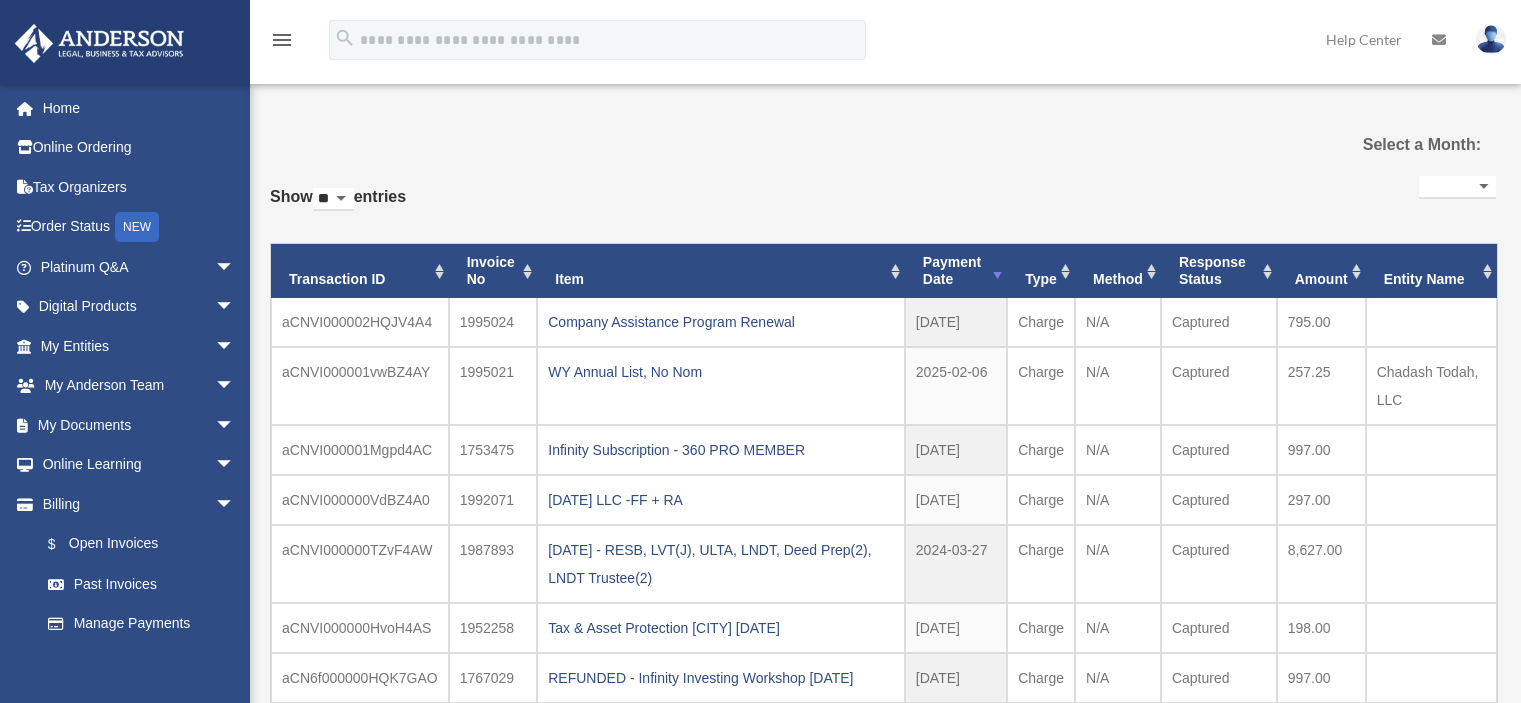 select 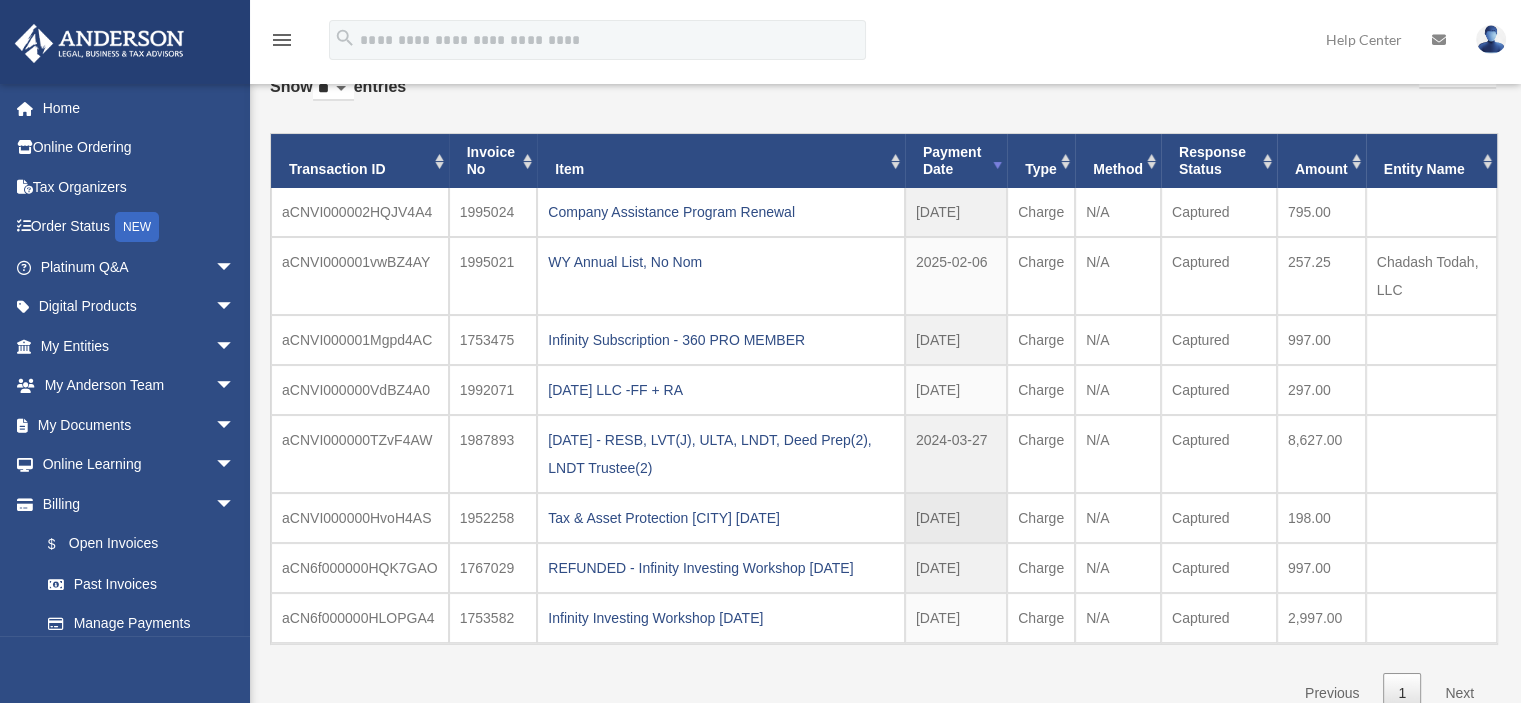 scroll, scrollTop: 100, scrollLeft: 0, axis: vertical 